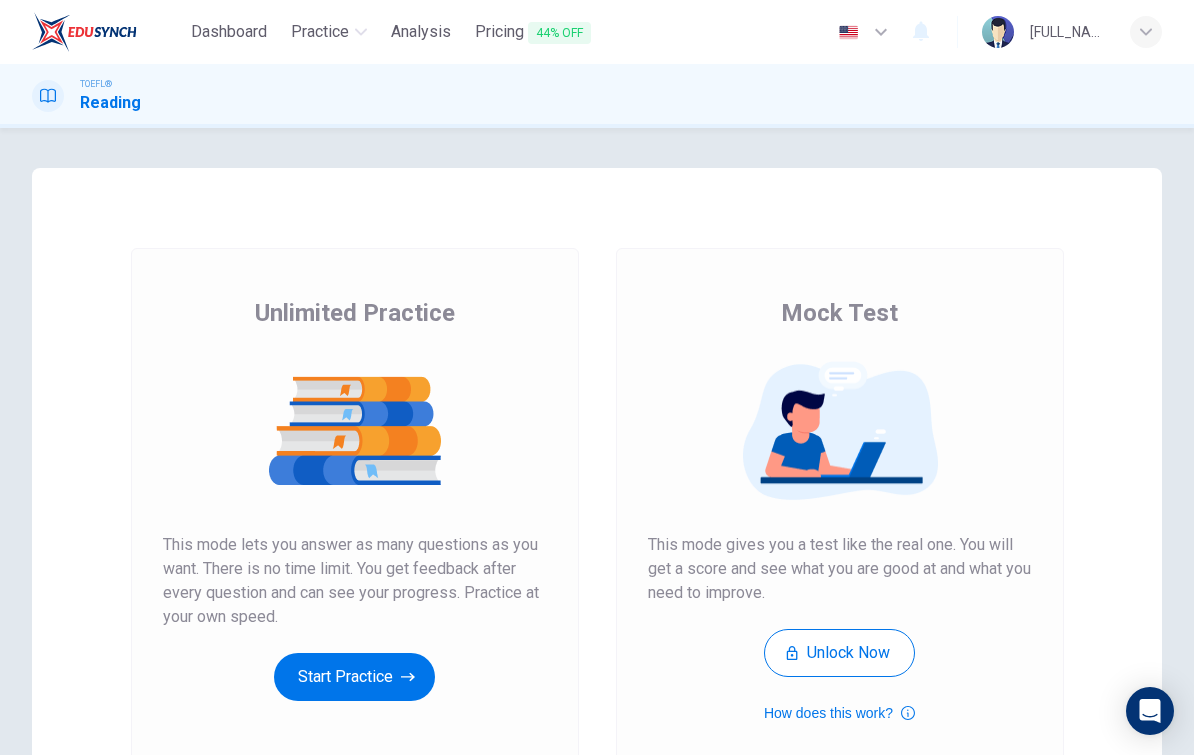 scroll, scrollTop: 0, scrollLeft: 0, axis: both 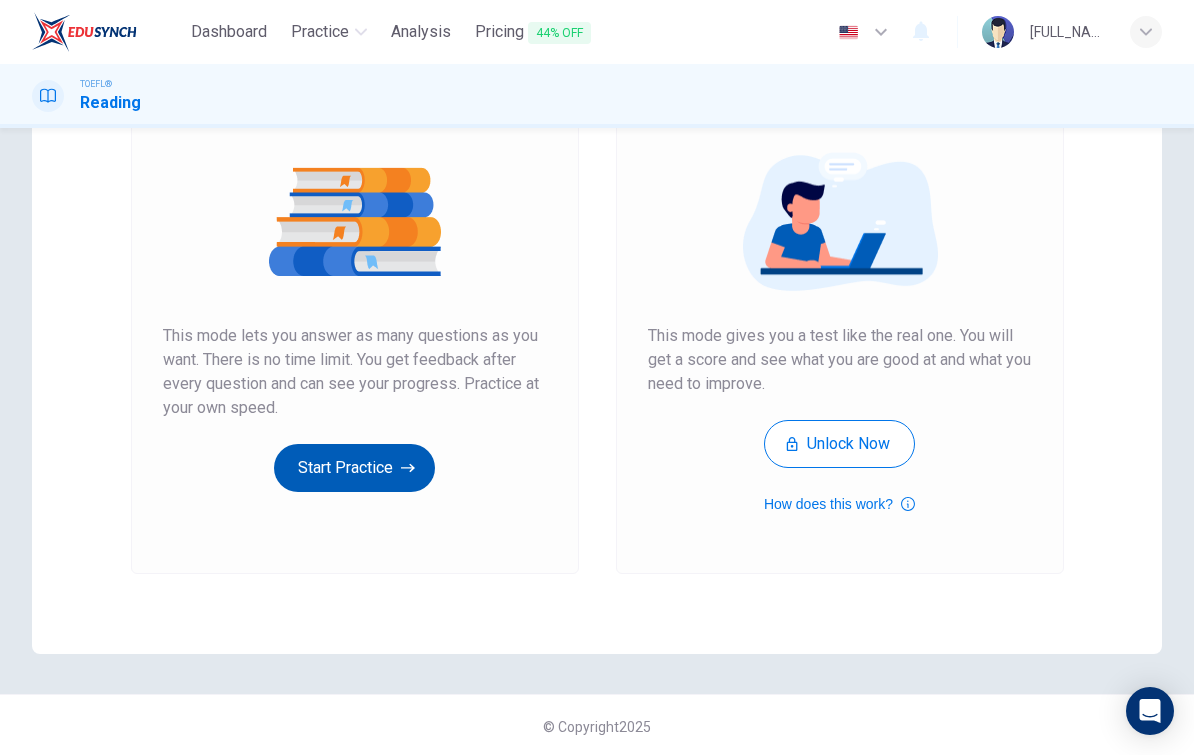 click on "Start Practice" at bounding box center [354, 468] 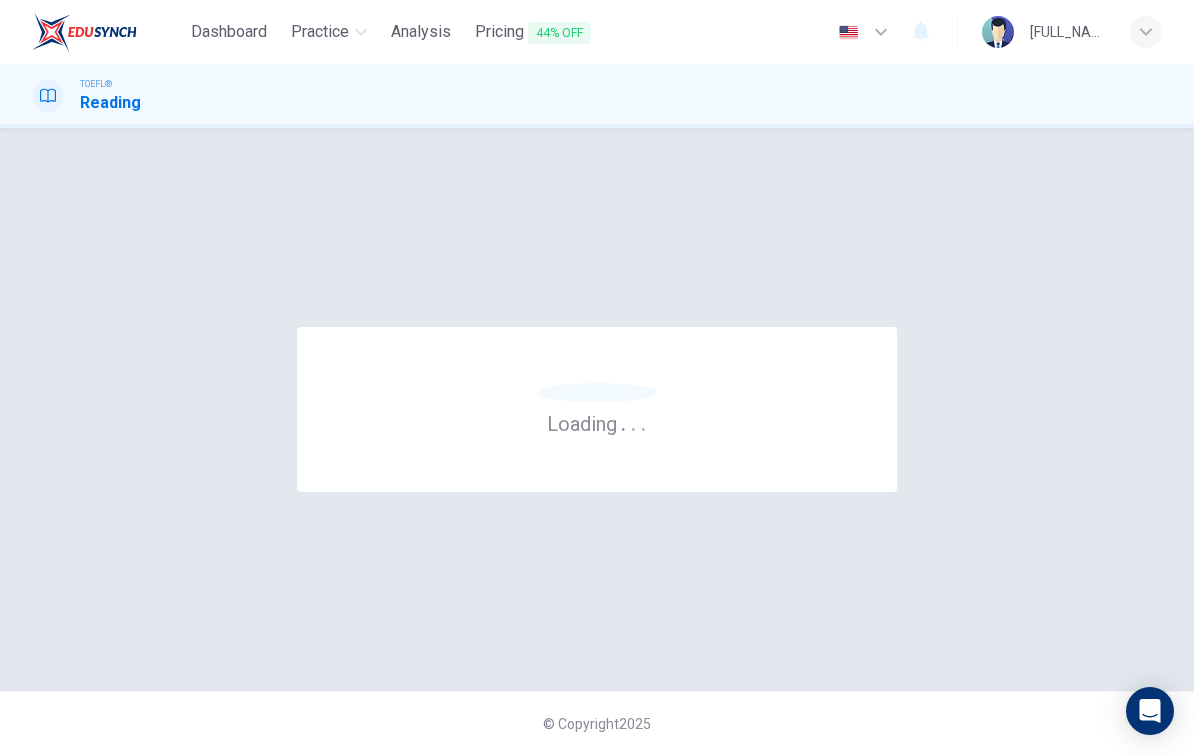 scroll, scrollTop: 0, scrollLeft: 0, axis: both 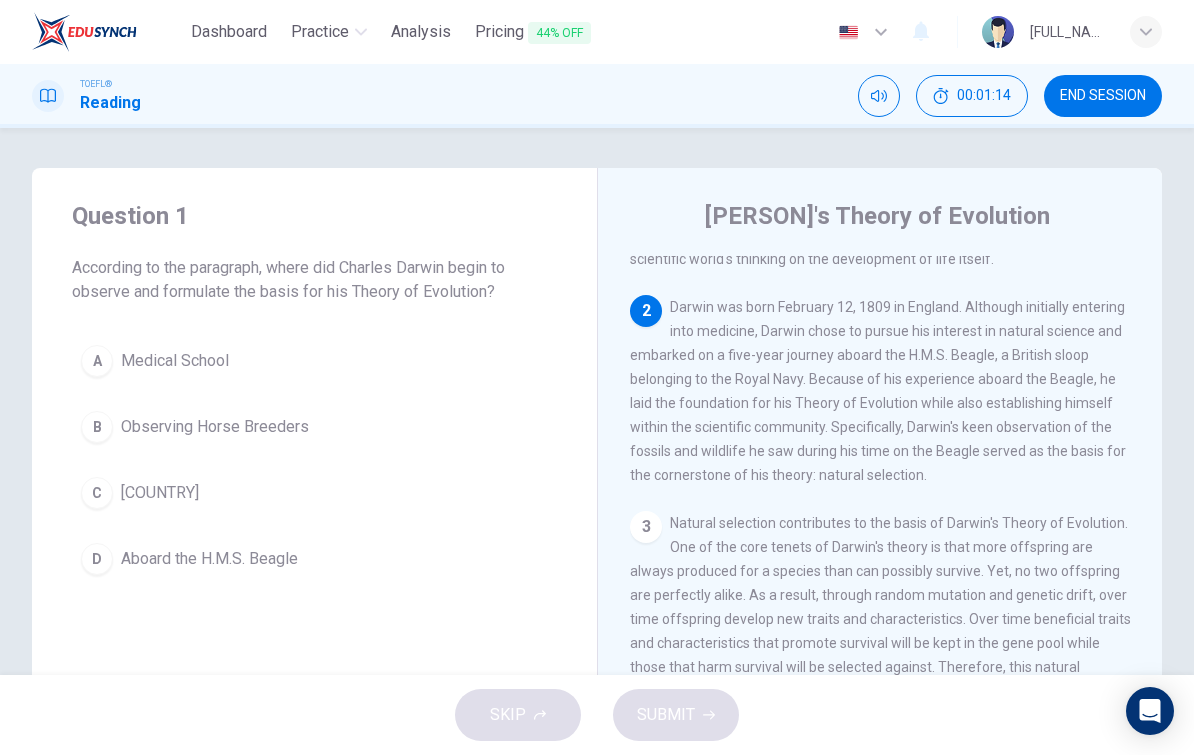 click on "Aboard the H.M.S. Beagle" at bounding box center (175, 361) 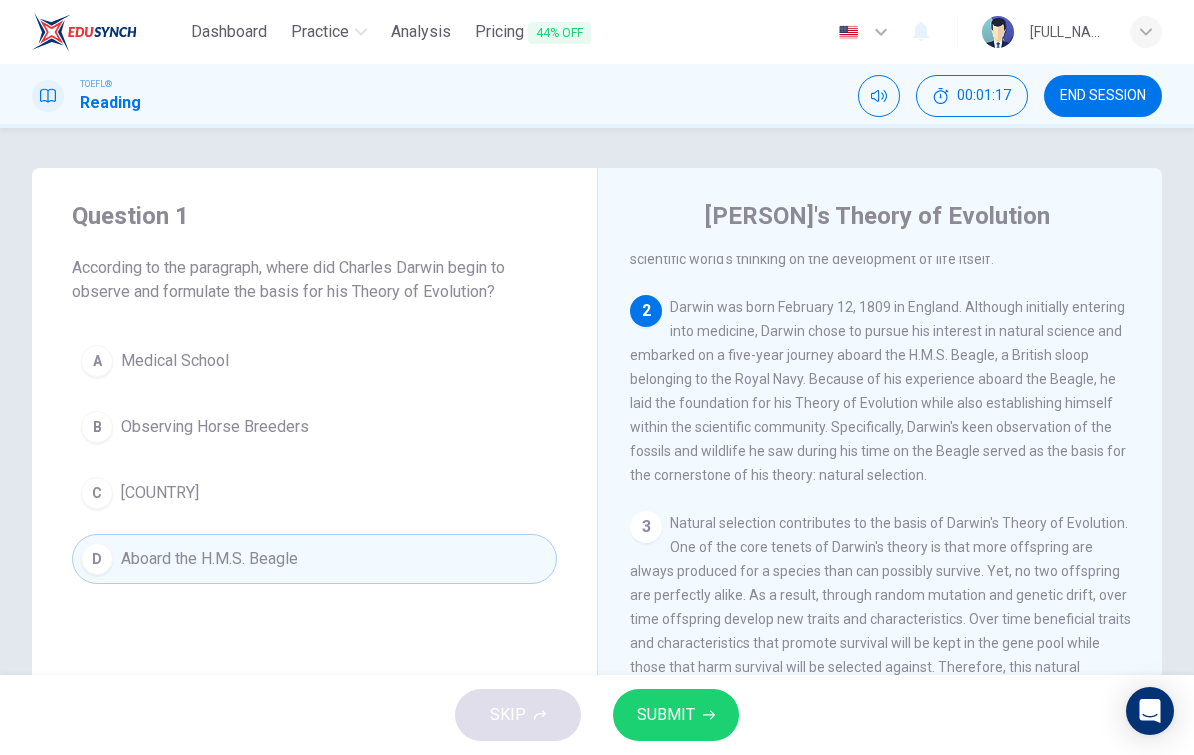 click on "SUBMIT" at bounding box center (676, 715) 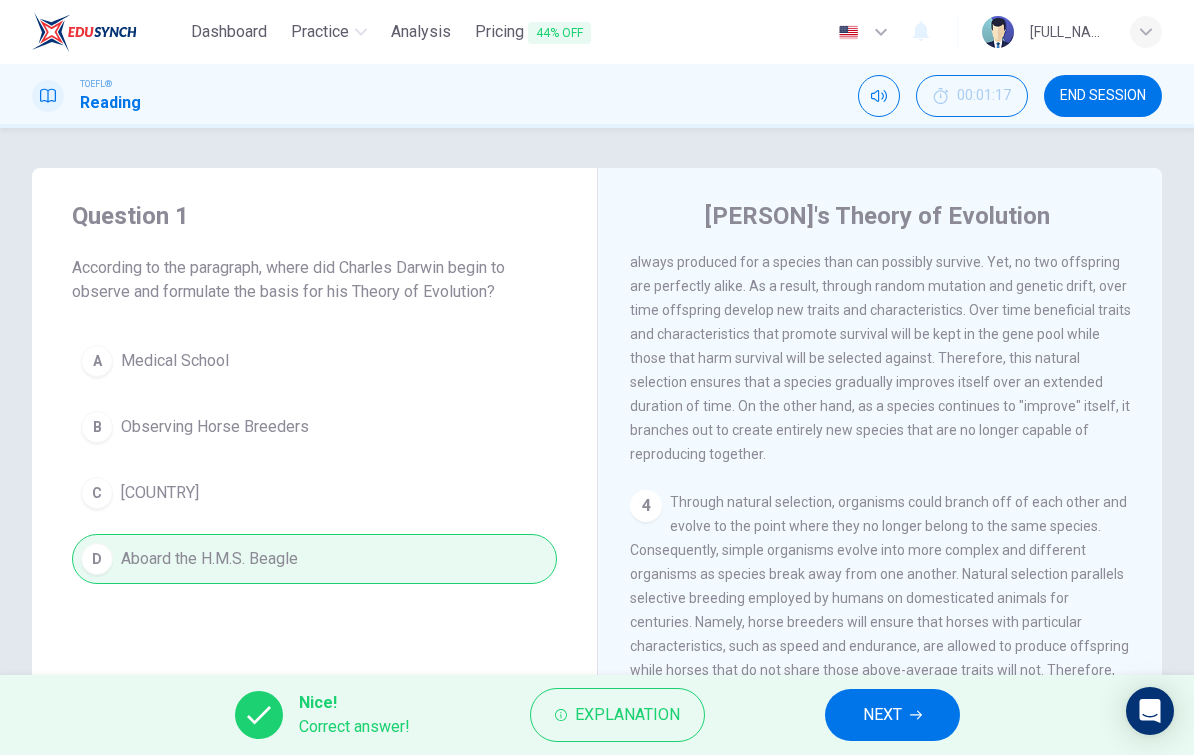 scroll, scrollTop: 536, scrollLeft: 0, axis: vertical 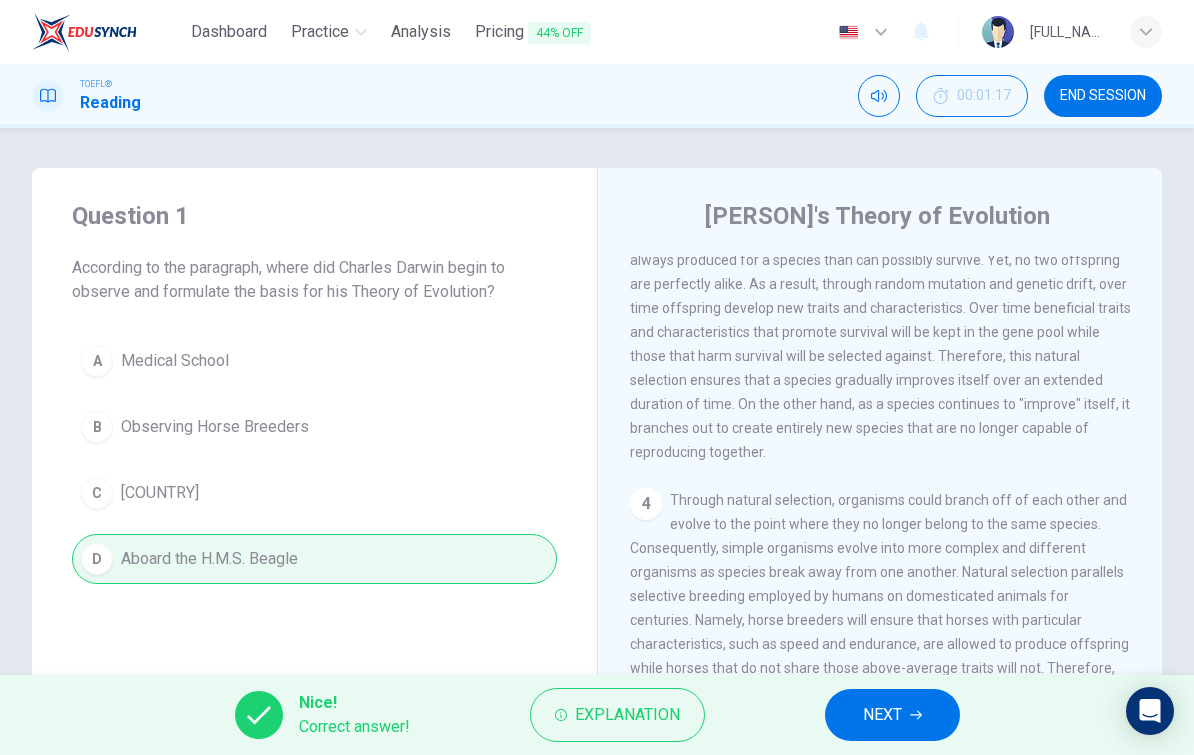 click on "NEXT" at bounding box center [882, 715] 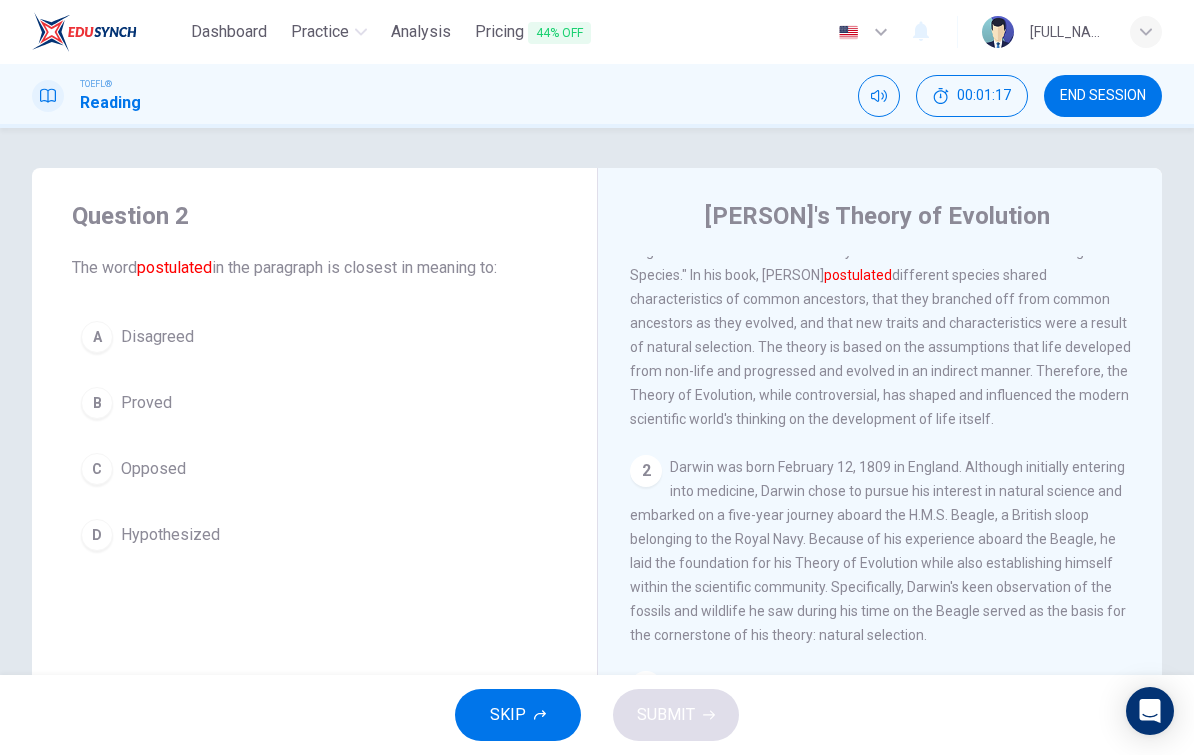 scroll, scrollTop: 0, scrollLeft: 0, axis: both 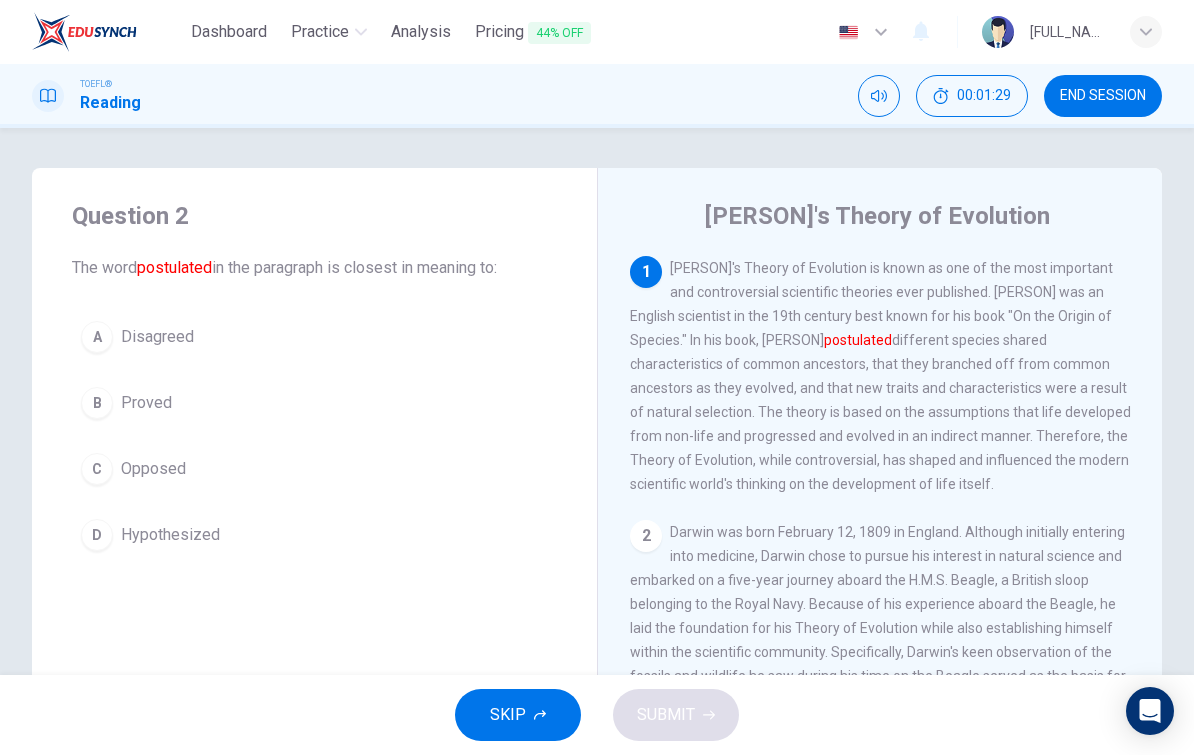 click on "Hypothesized" at bounding box center [157, 337] 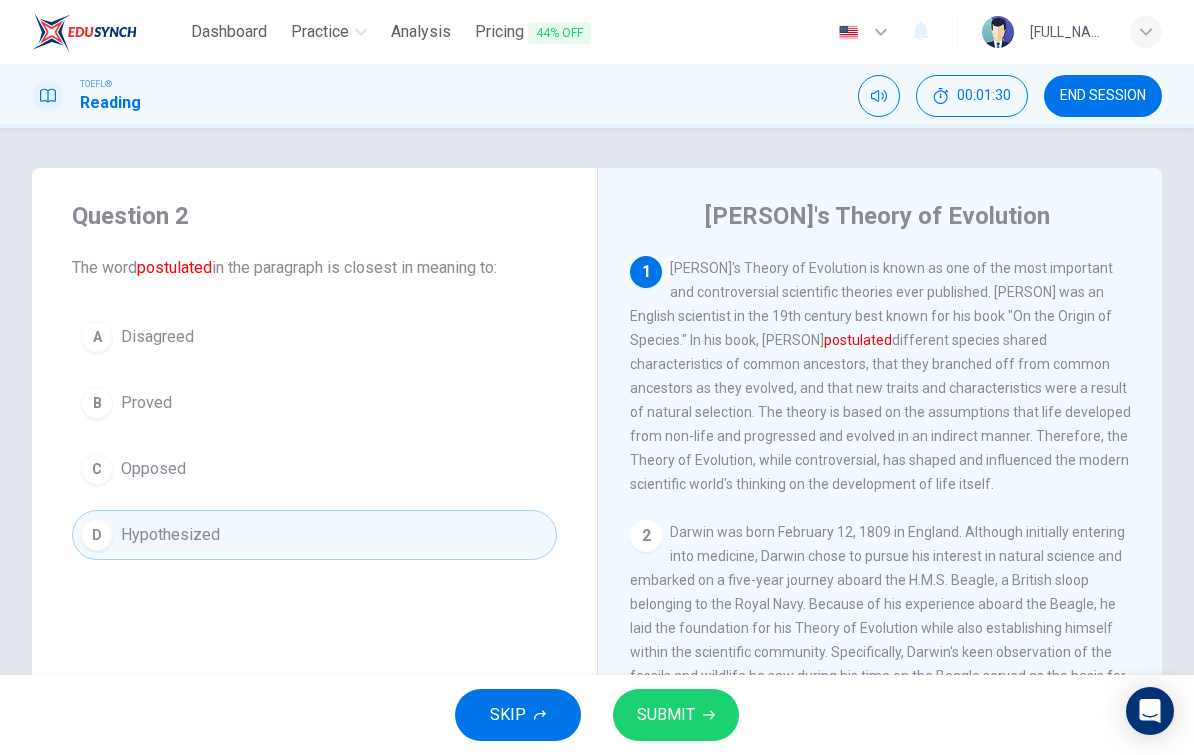 click on "SUBMIT" at bounding box center [676, 715] 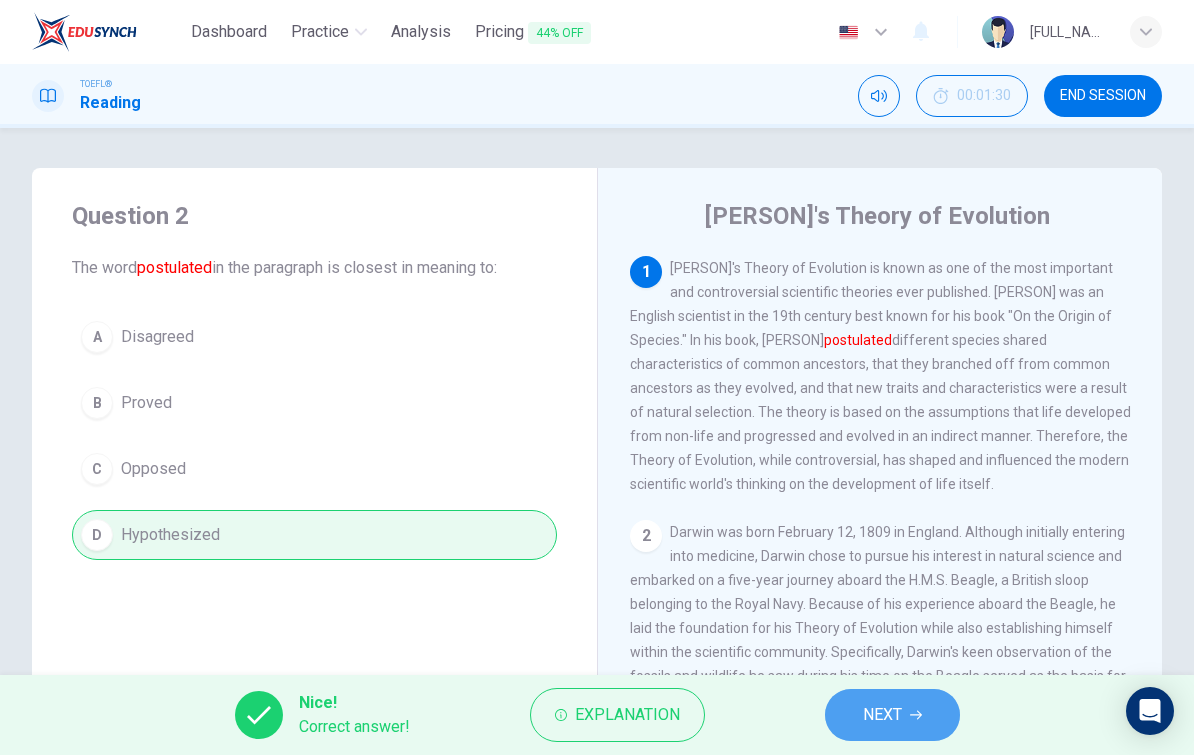 click on "NEXT" at bounding box center (892, 715) 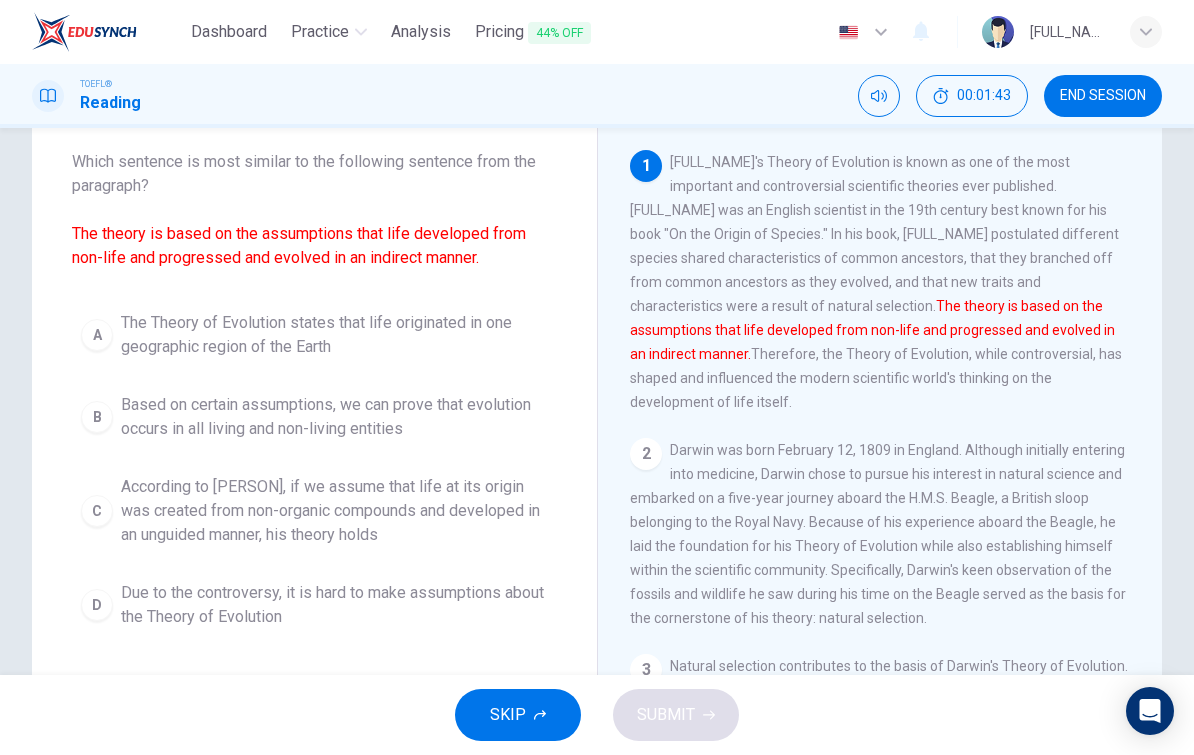 scroll, scrollTop: 107, scrollLeft: 0, axis: vertical 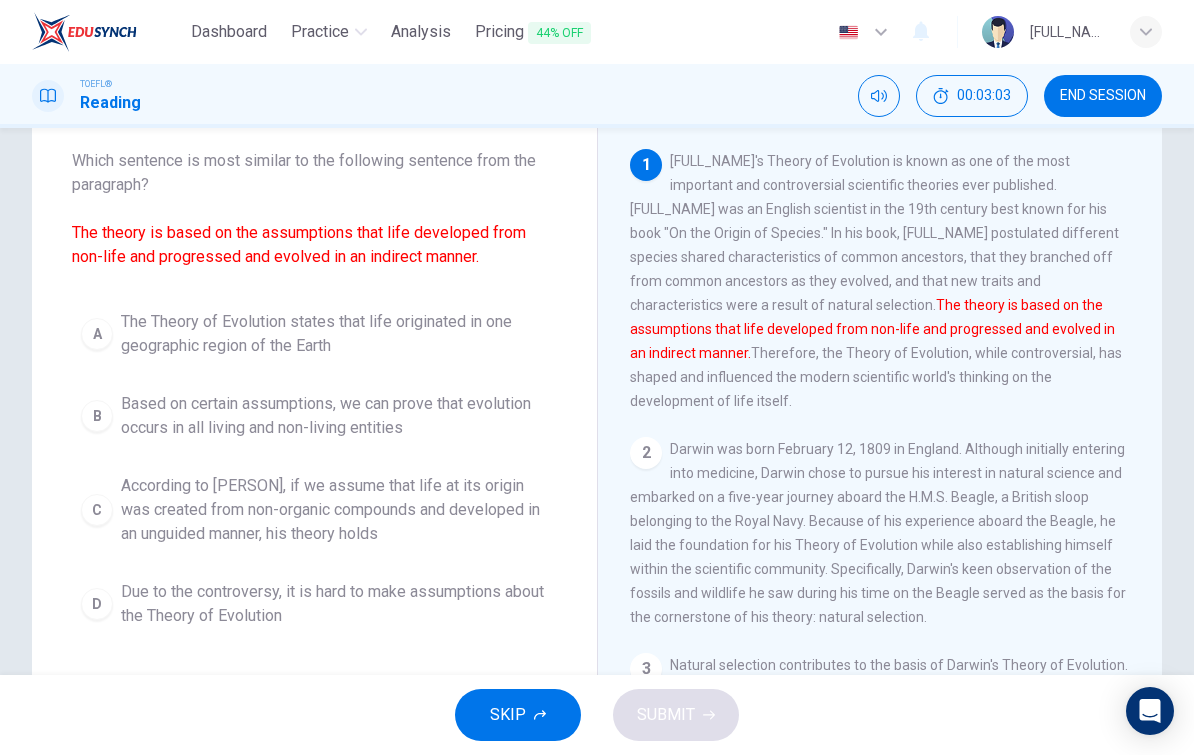 click on "Based on certain assumptions, we can prove that evolution occurs in all living and non-living entities" at bounding box center (334, 334) 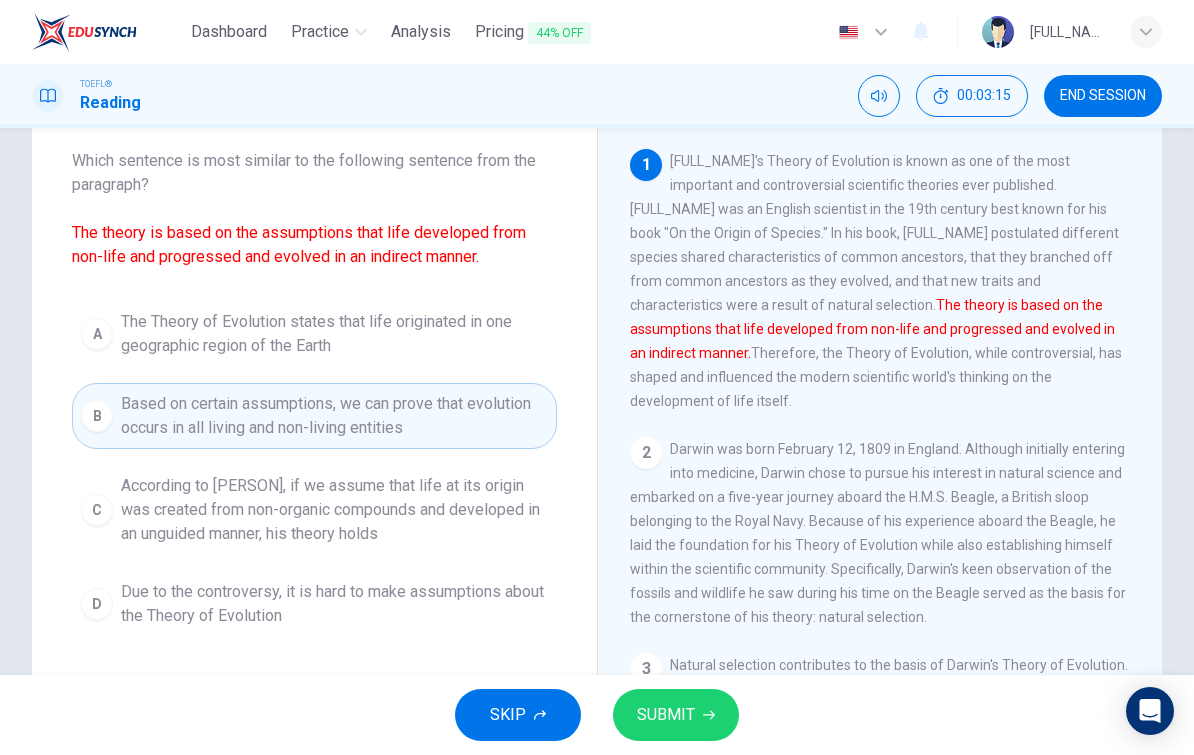 click on "According to [PERSON], if we assume that life at its origin was created from non-organic compounds and developed in an unguided manner, his theory holds" at bounding box center [334, 334] 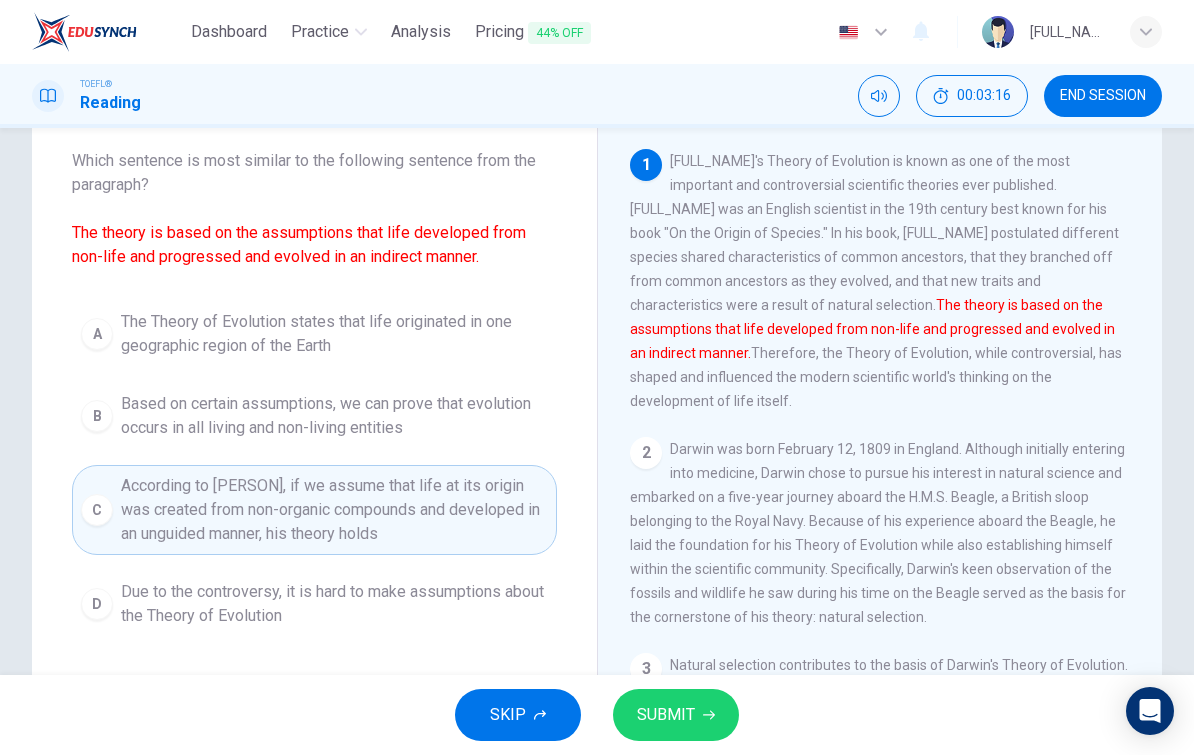 click on "SUBMIT" at bounding box center [666, 715] 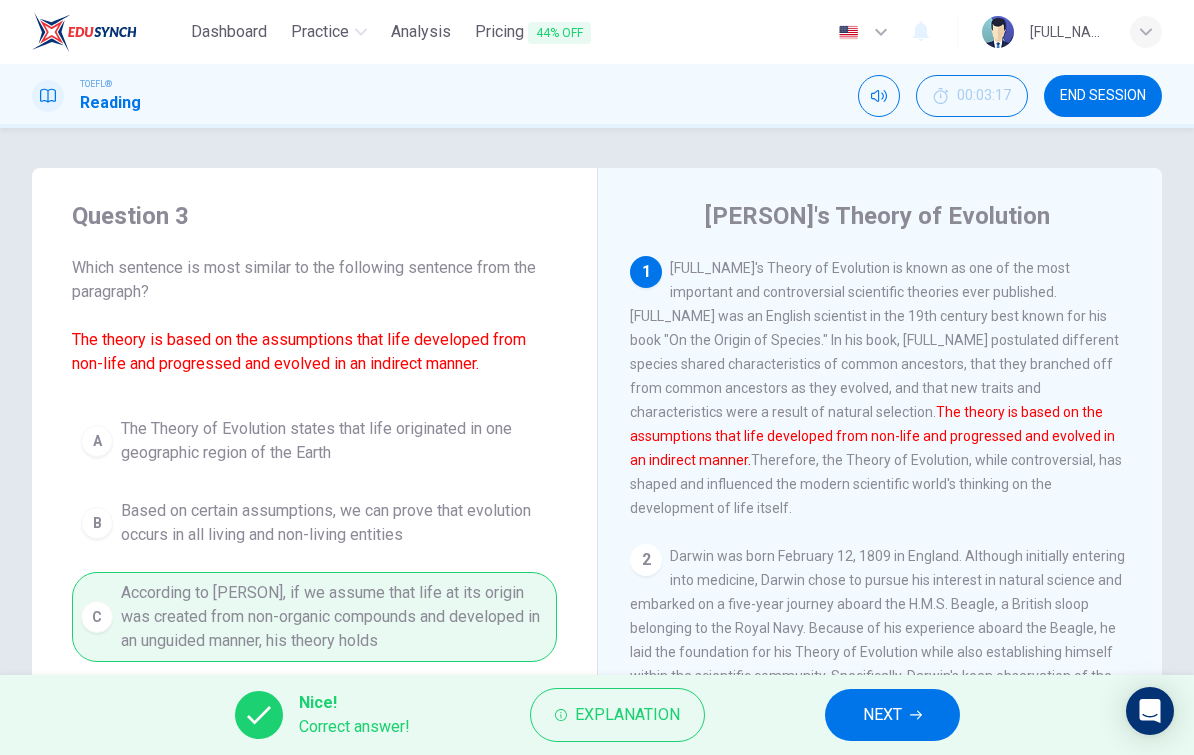 scroll, scrollTop: 24, scrollLeft: 0, axis: vertical 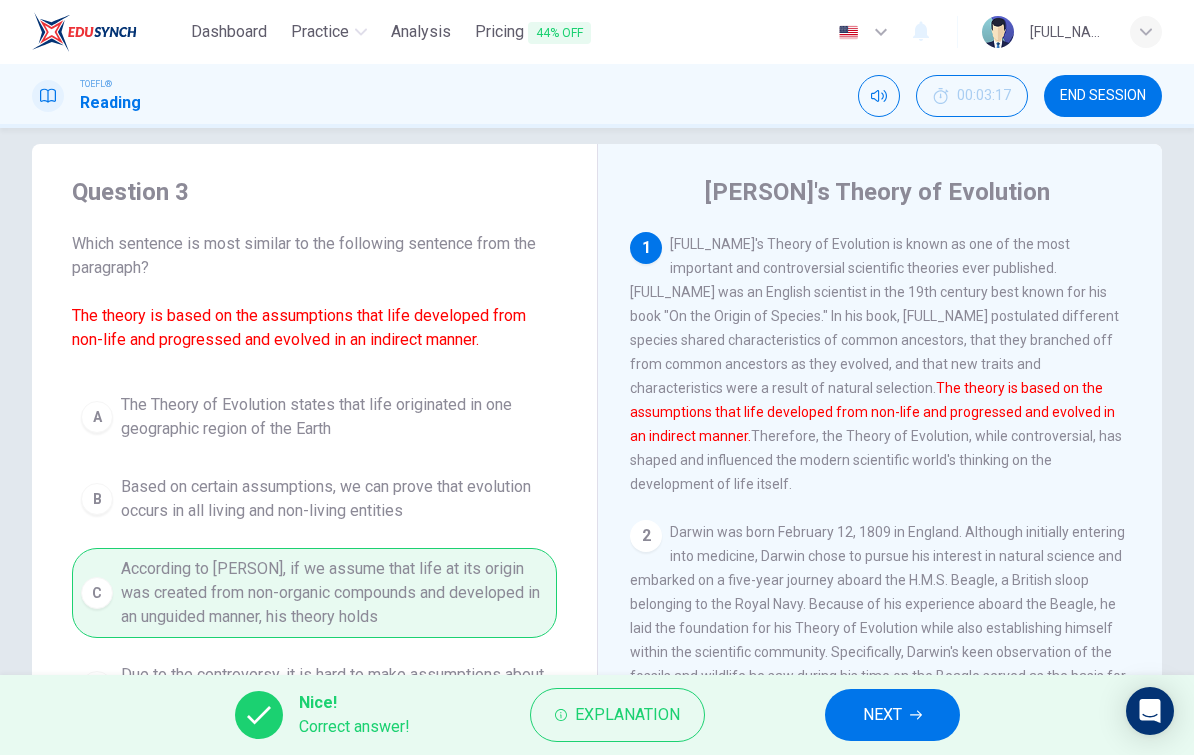 click on "NEXT" at bounding box center (882, 715) 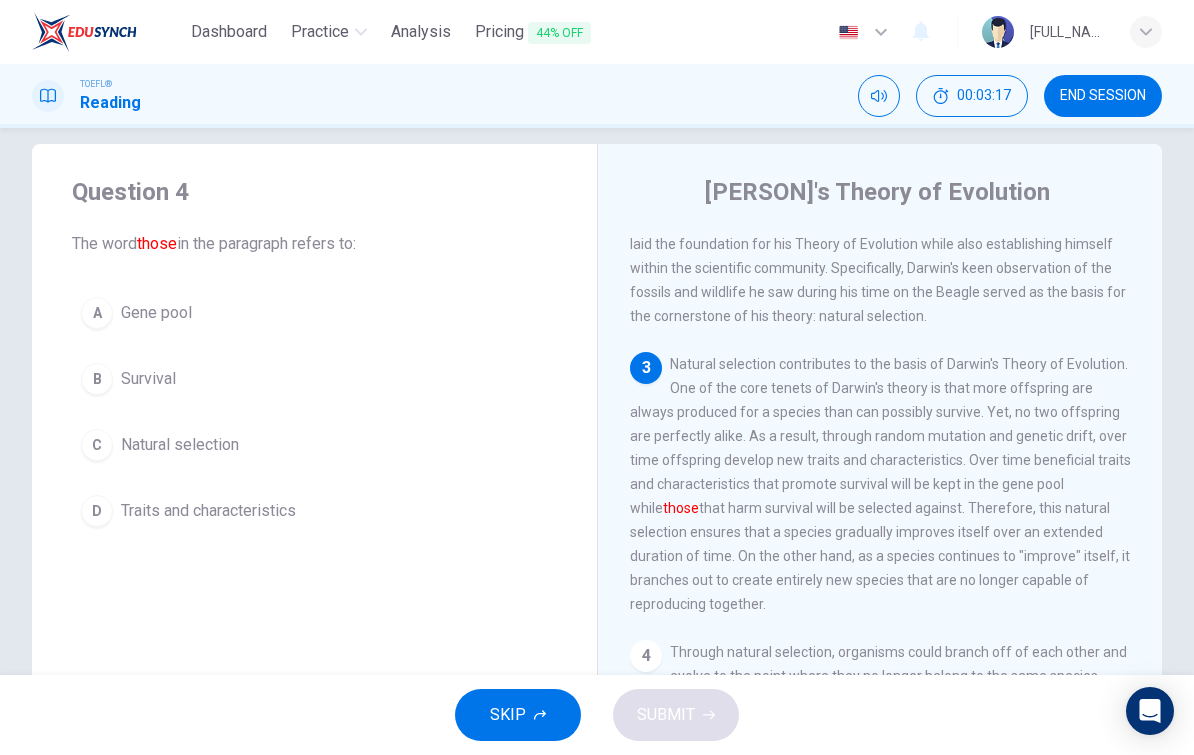 scroll, scrollTop: 398, scrollLeft: 0, axis: vertical 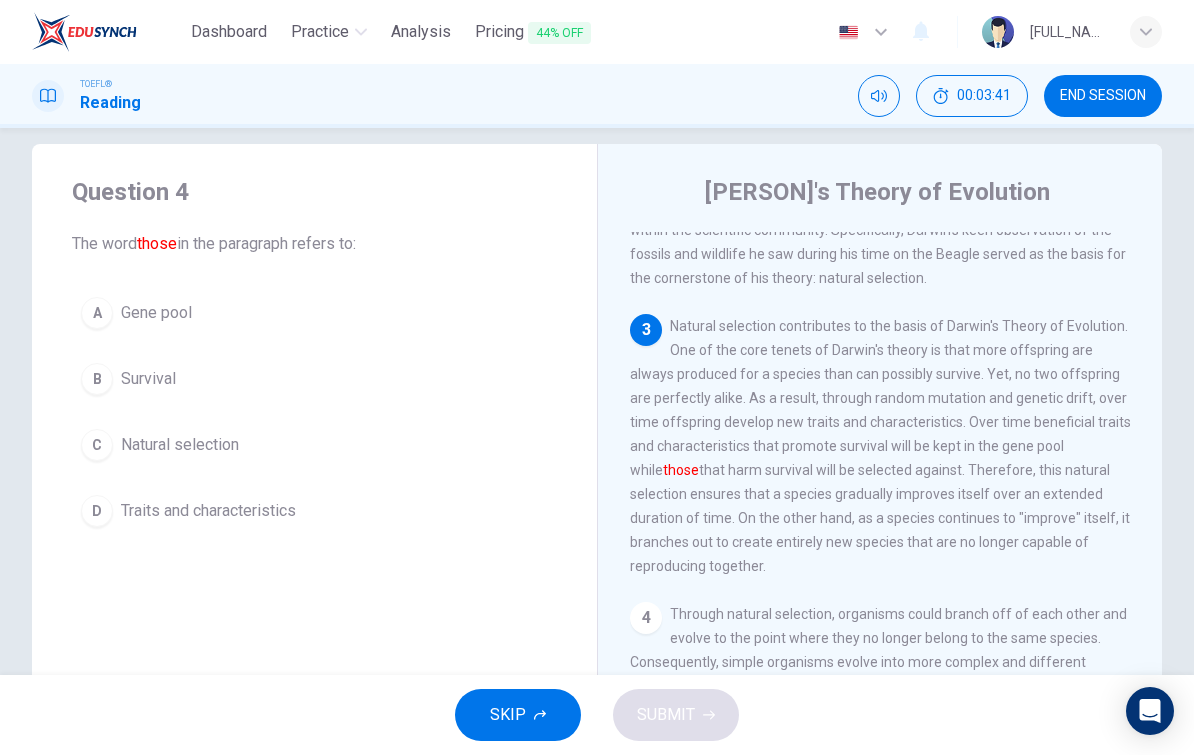 click on "D Traits and characteristics" at bounding box center (314, 511) 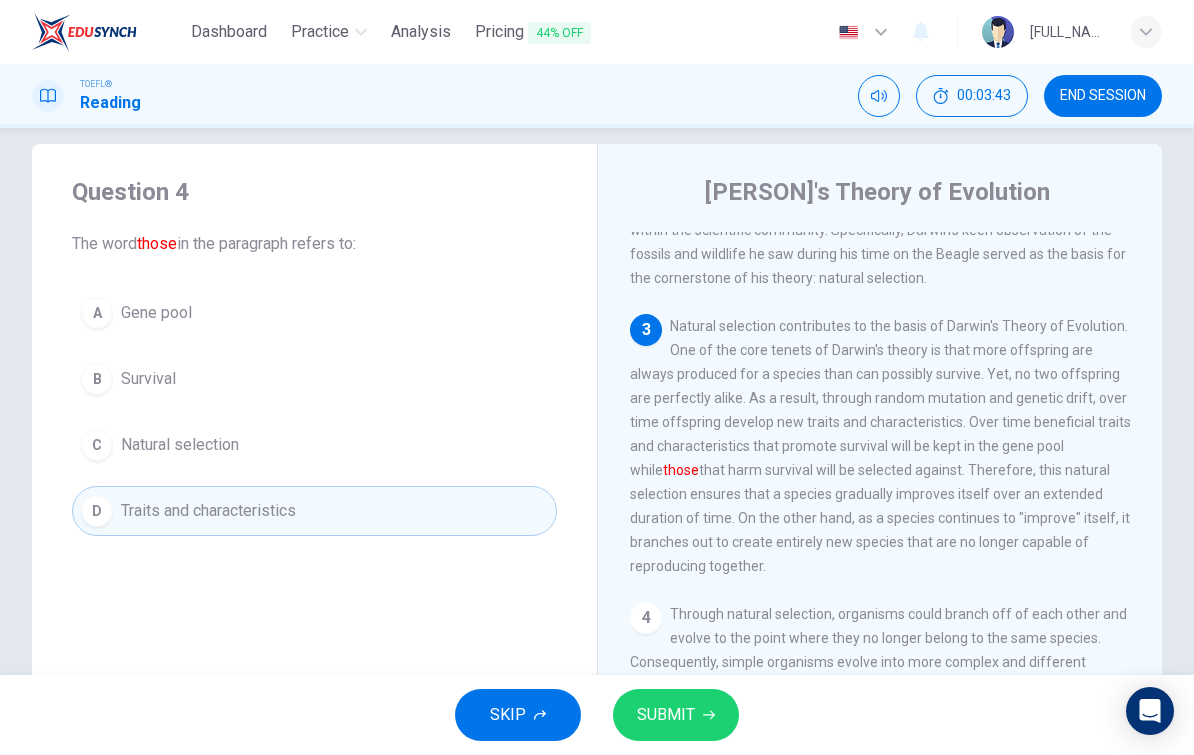 click on "SUBMIT" at bounding box center (676, 715) 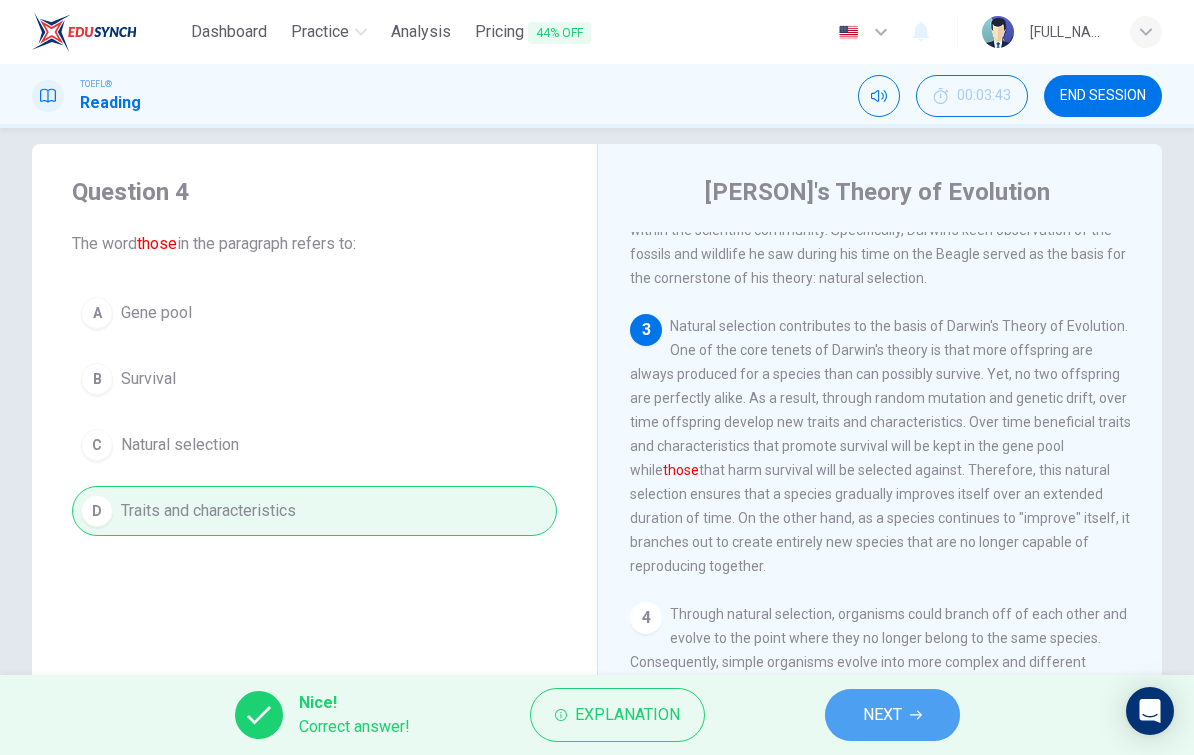 click on "NEXT" at bounding box center (882, 715) 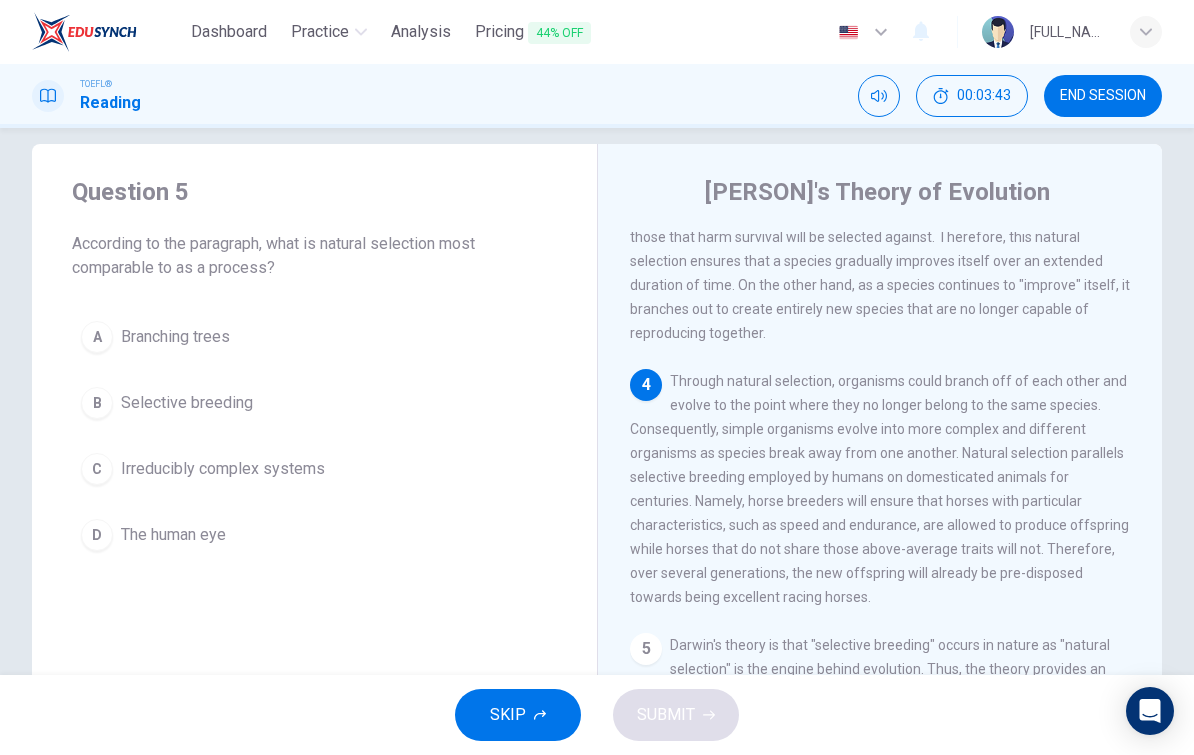 scroll, scrollTop: 672, scrollLeft: 0, axis: vertical 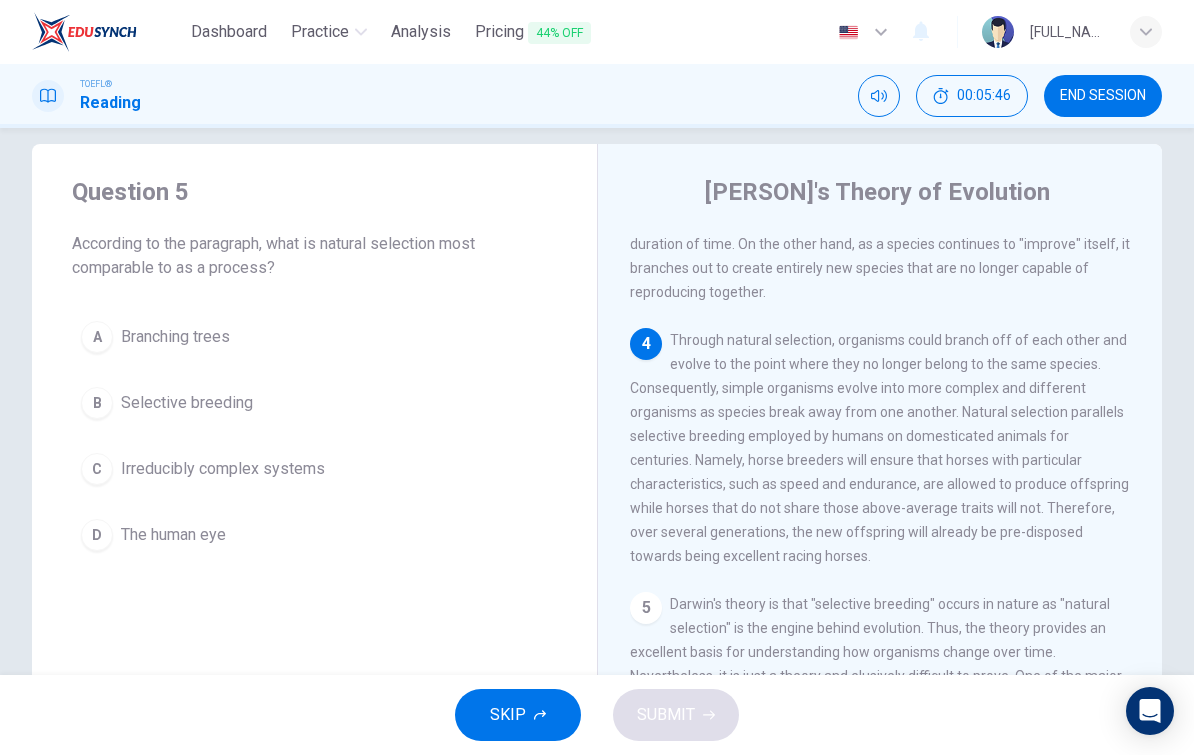 click on "Irreducibly complex systems" at bounding box center (175, 337) 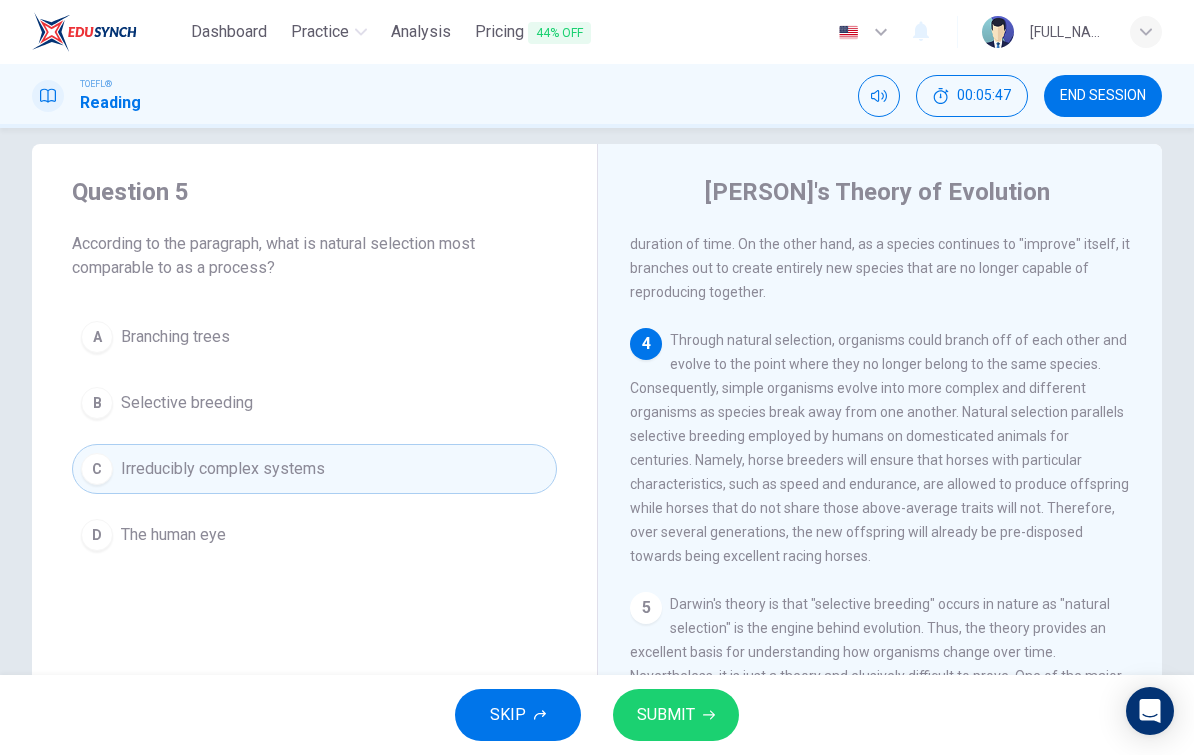 click on "SUBMIT" at bounding box center (666, 715) 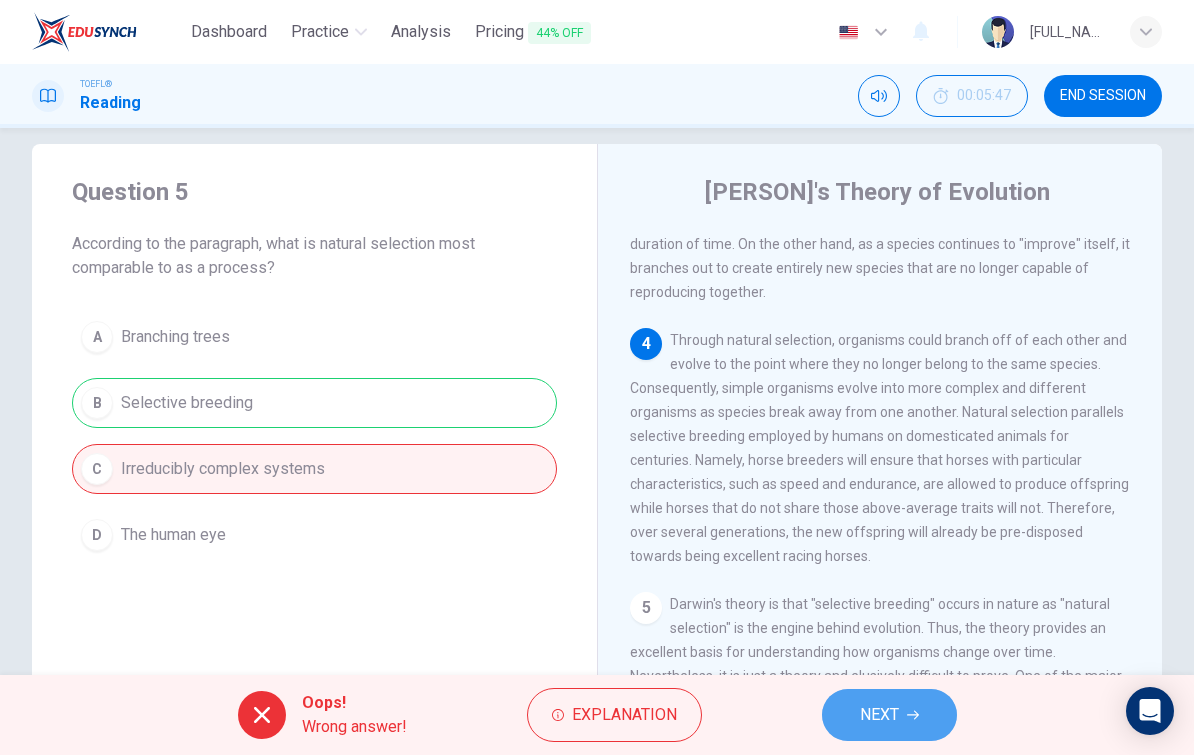 click on "NEXT" at bounding box center [879, 715] 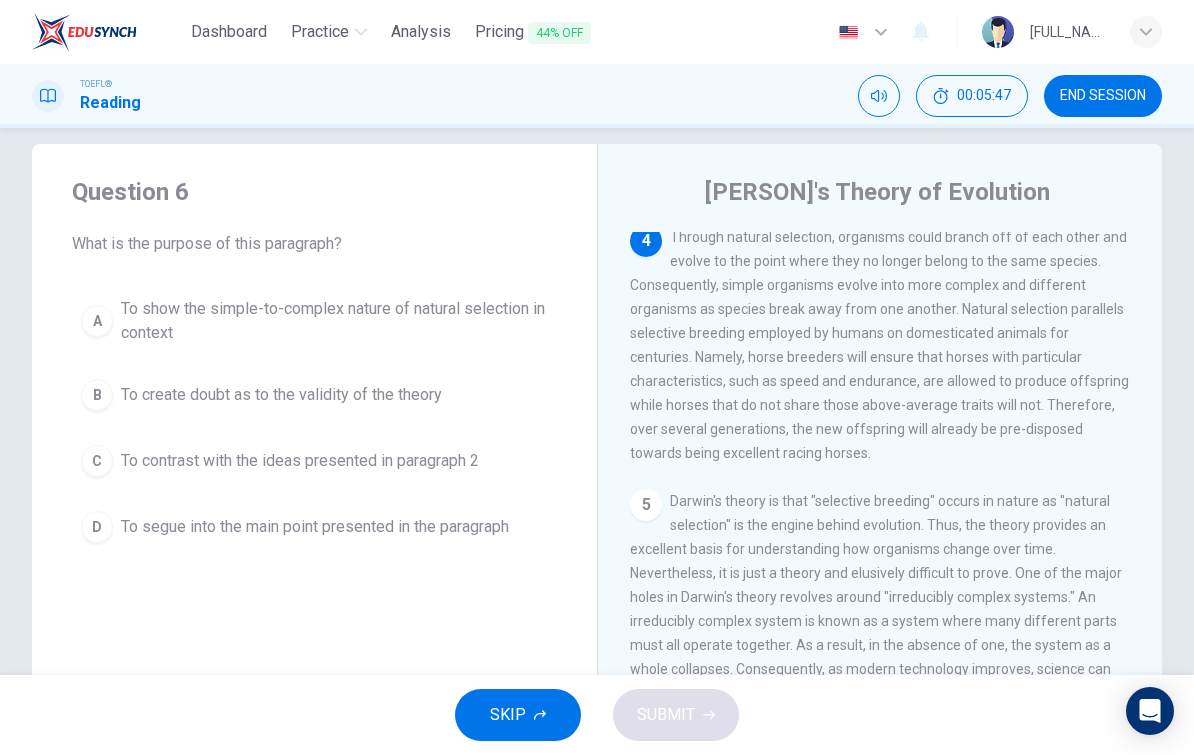 scroll, scrollTop: 797, scrollLeft: 0, axis: vertical 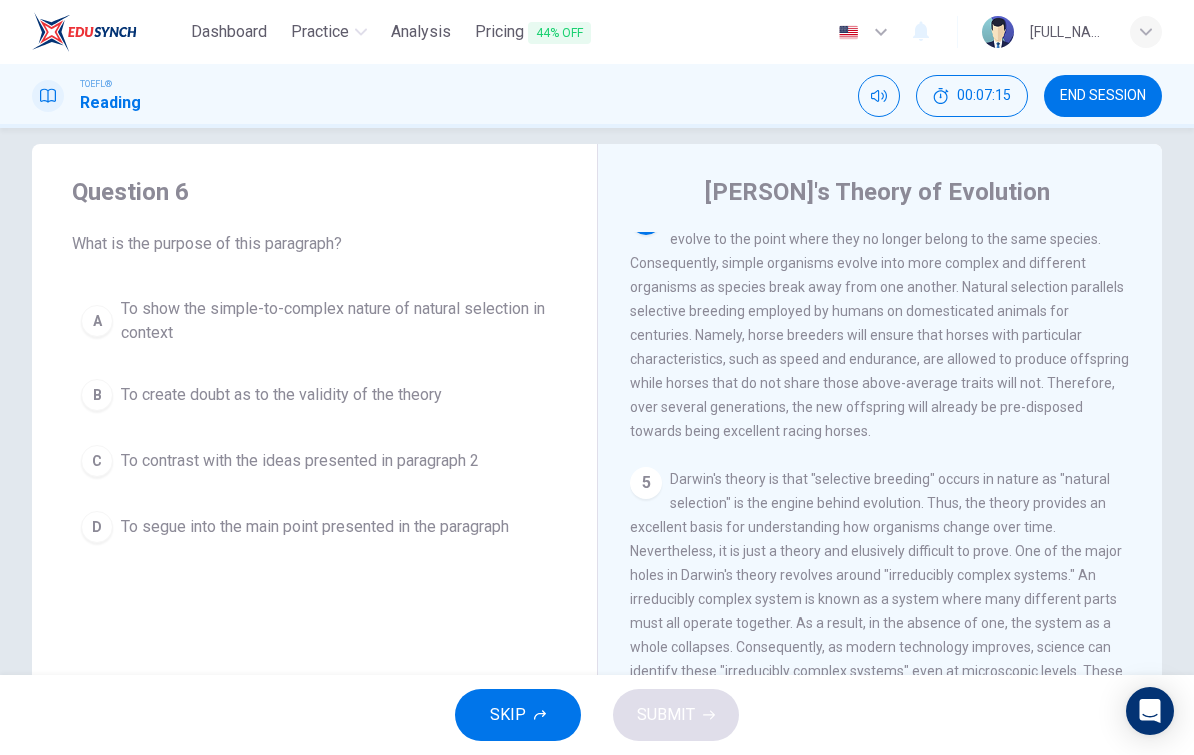 click on "To show the simple-to-complex nature of natural selection in context" at bounding box center (334, 321) 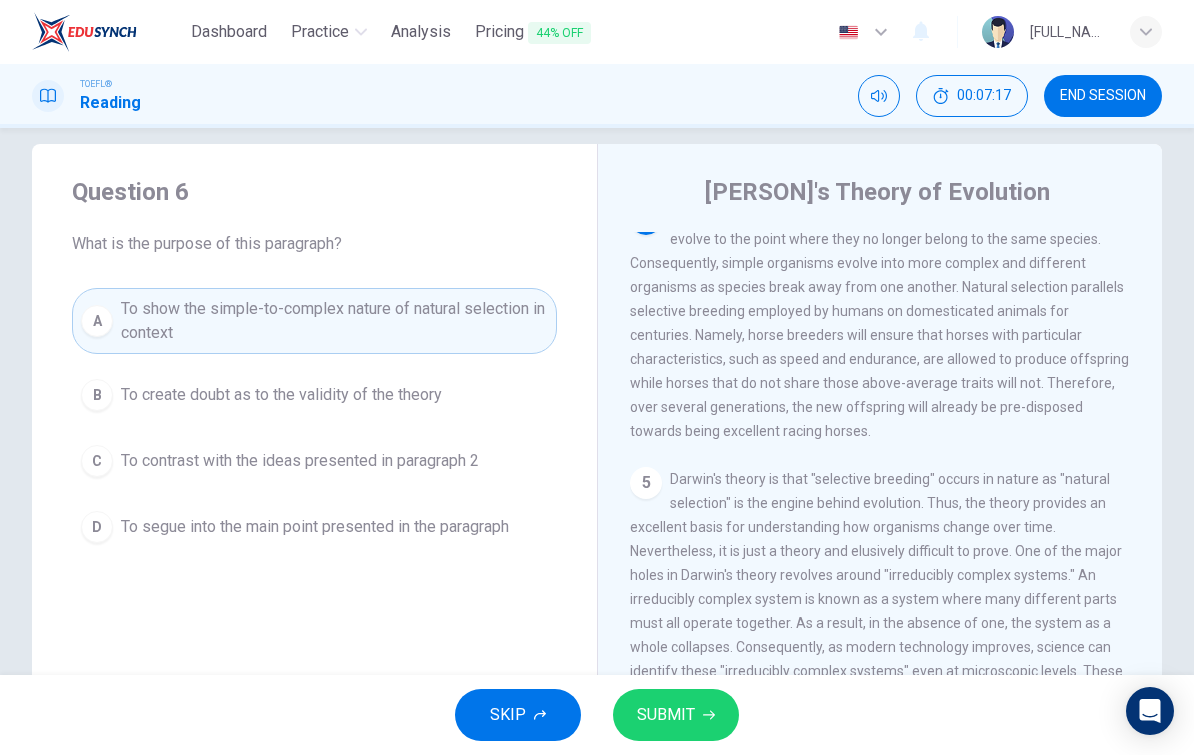 click on "SUBMIT" at bounding box center [676, 715] 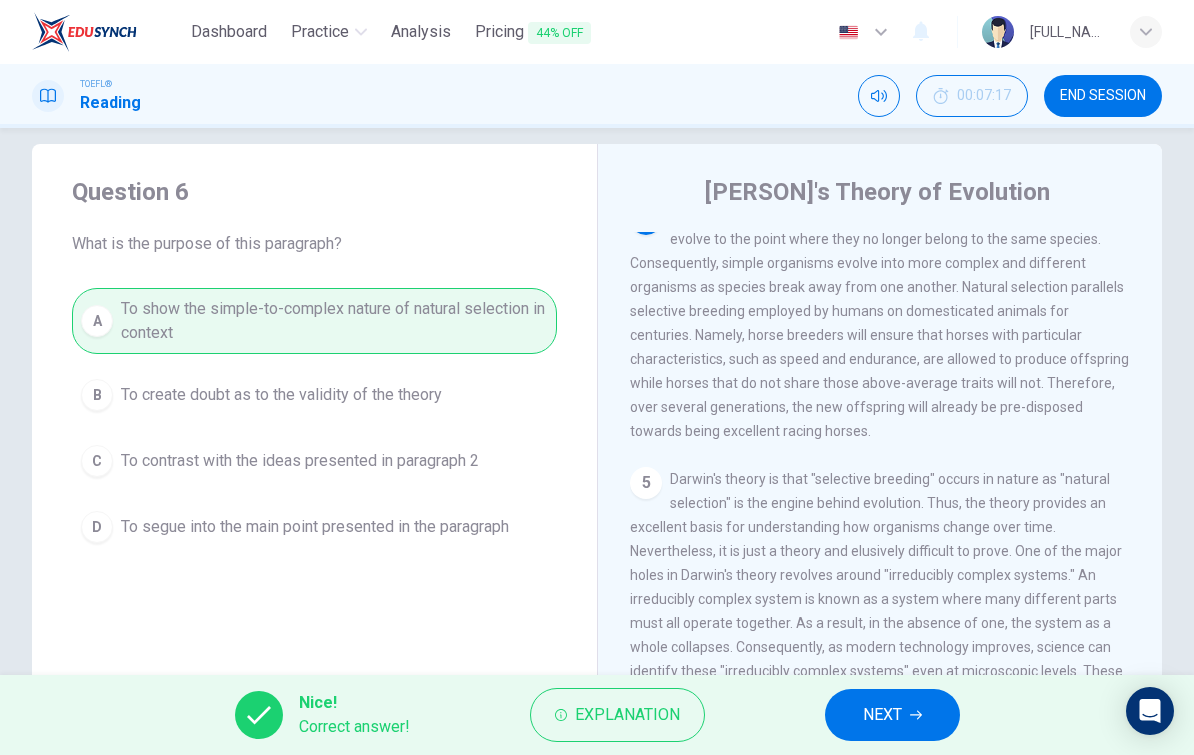 click on "NEXT" at bounding box center (892, 715) 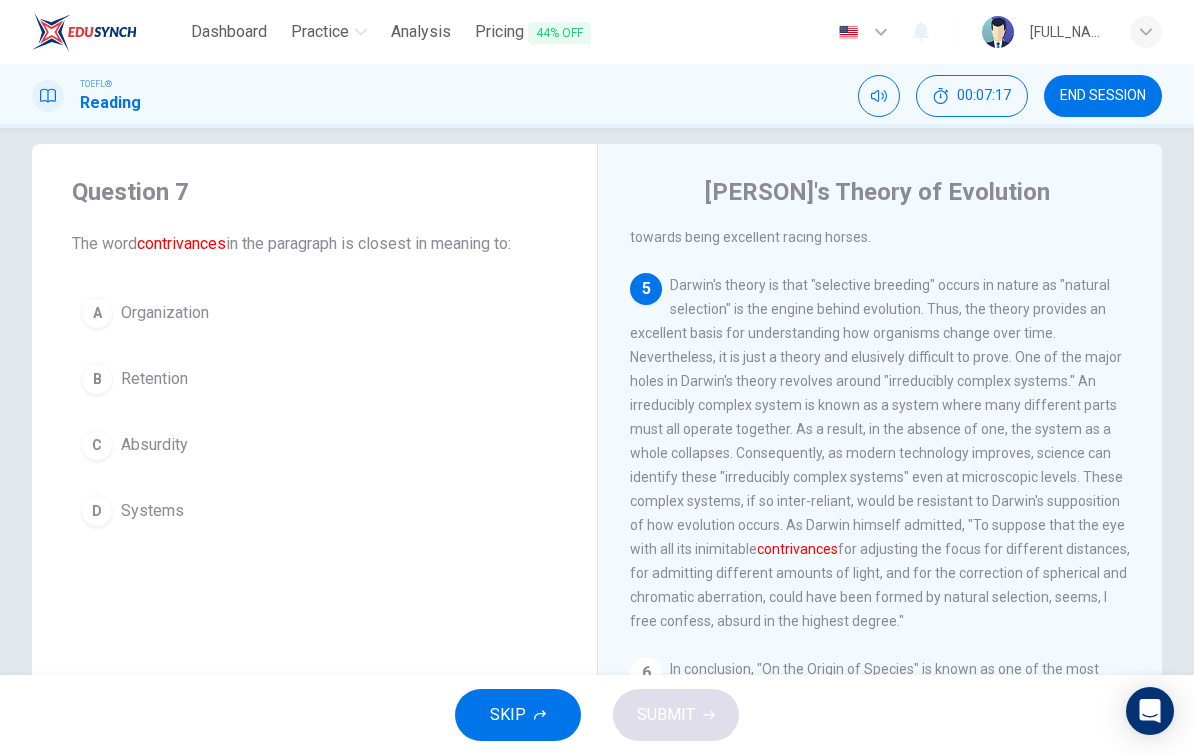 scroll, scrollTop: 1071, scrollLeft: 0, axis: vertical 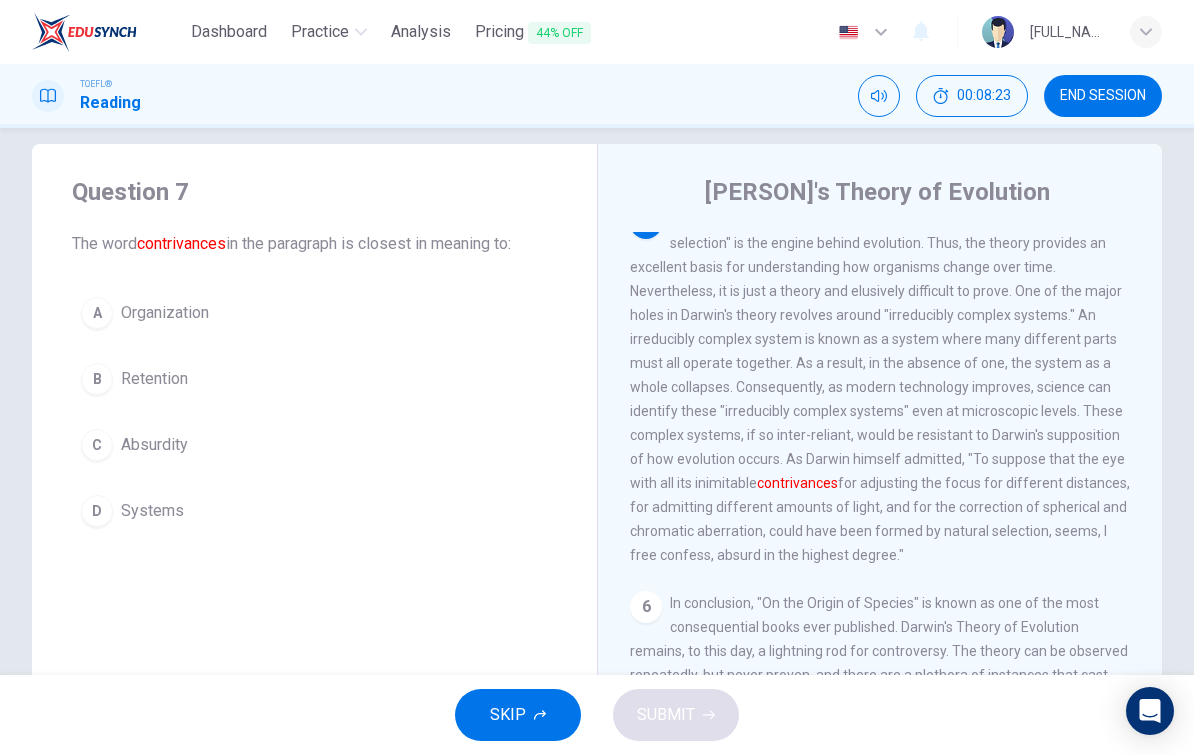 click on "Question 7 The word contrivances in the paragraph is closest in meaning to: A Organization B Retention C Absurdity D Systems Charles Darwin and The Theory of Evolution 1 Charles Darwin's Theory of Evolution is known as one of the most important and controversial scientific theories ever published. Darwin was an English scientist in the 19th century best known for his book "On the Origin of Species." In his book, Darwin postulated different species shared characteristics of common ancestors, that they branched off from common ancestors as they evolved, and that new traits and characteristics were a result of natural selection. The theory is based on the assumptions that life developed from non-life and progressed and evolved in an indirect manner. Therefore, the Theory of Evolution, while controversial, has shaped and influenced the modern scientific world's thinking on the development of life itself. 2 3 4 5 contrivances 6" at bounding box center [597, 491] 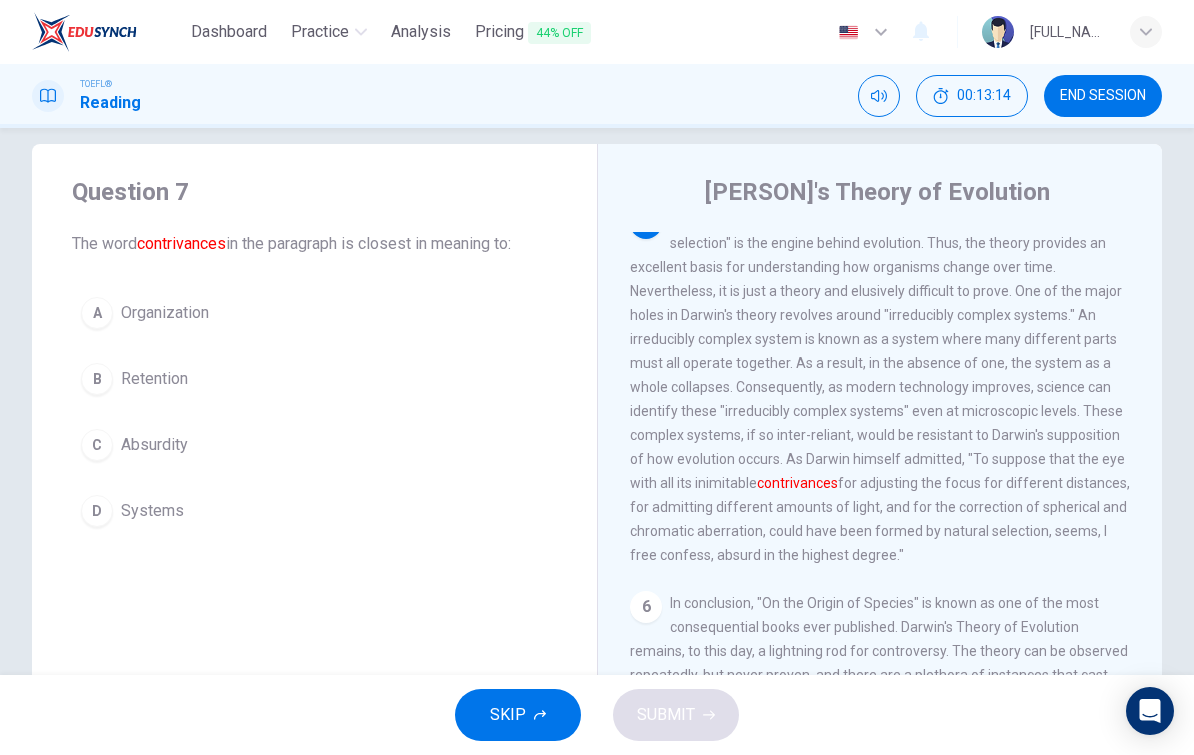 scroll, scrollTop: 1119, scrollLeft: 0, axis: vertical 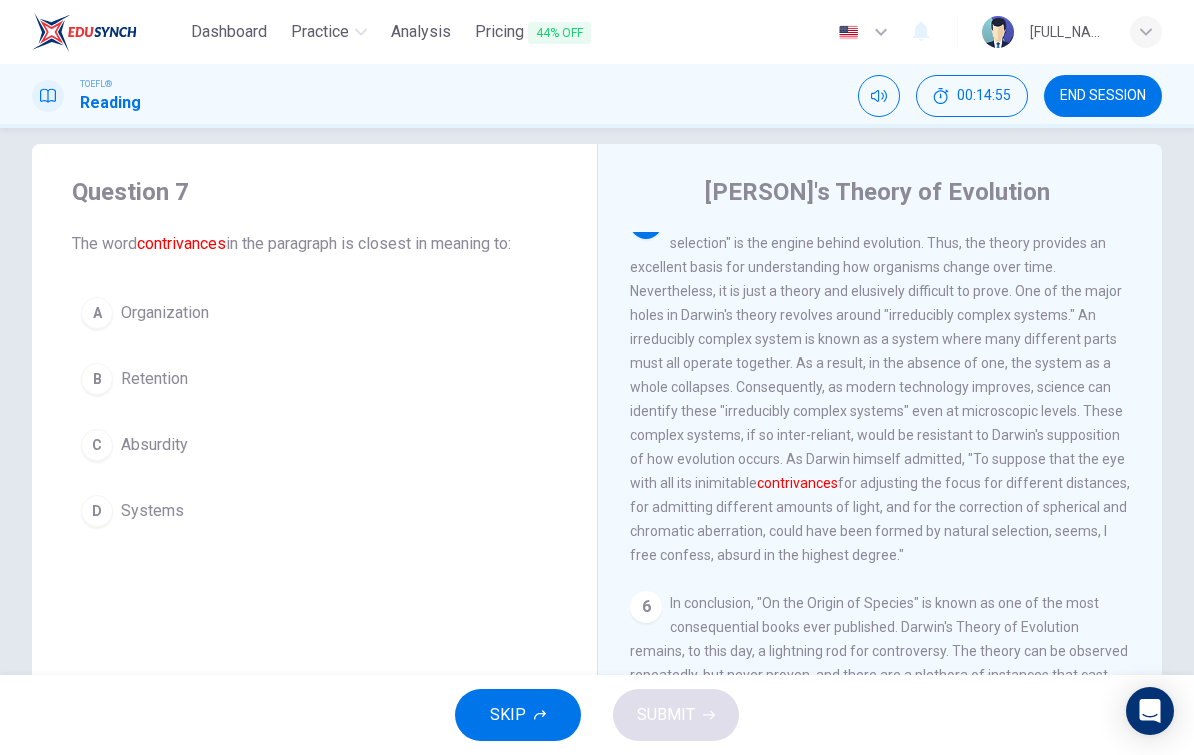 click on "D Systems" at bounding box center (314, 511) 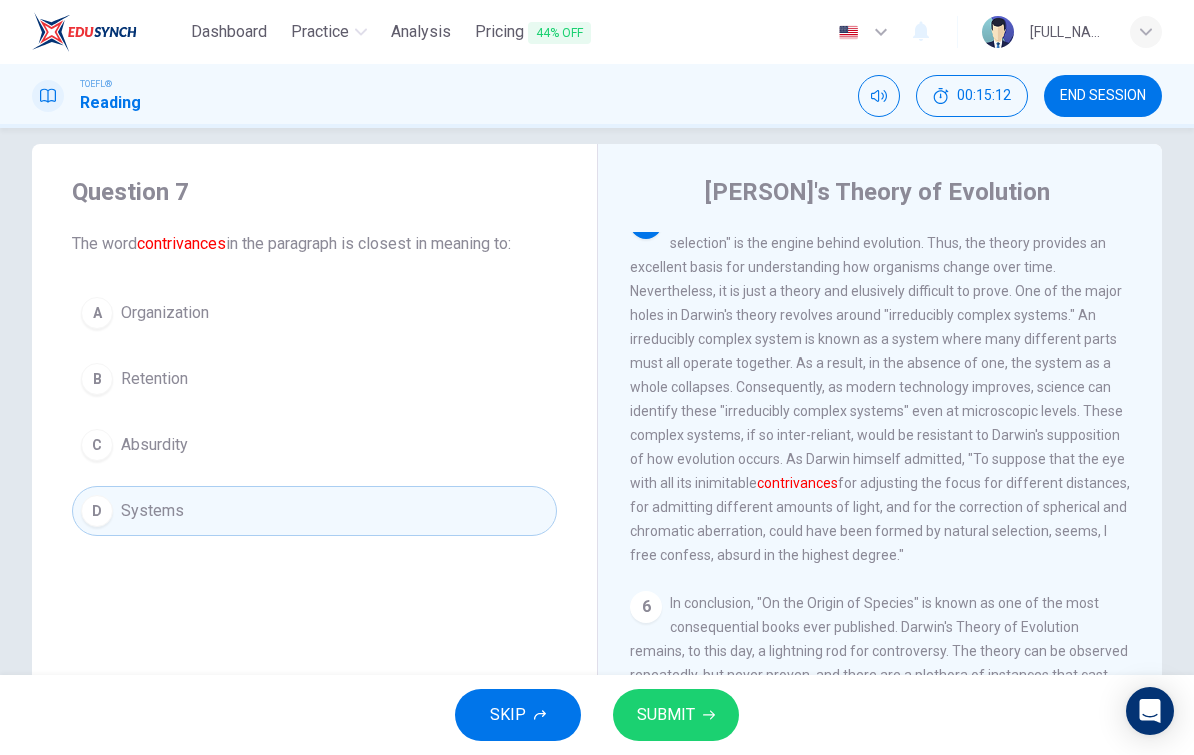 click at bounding box center [709, 715] 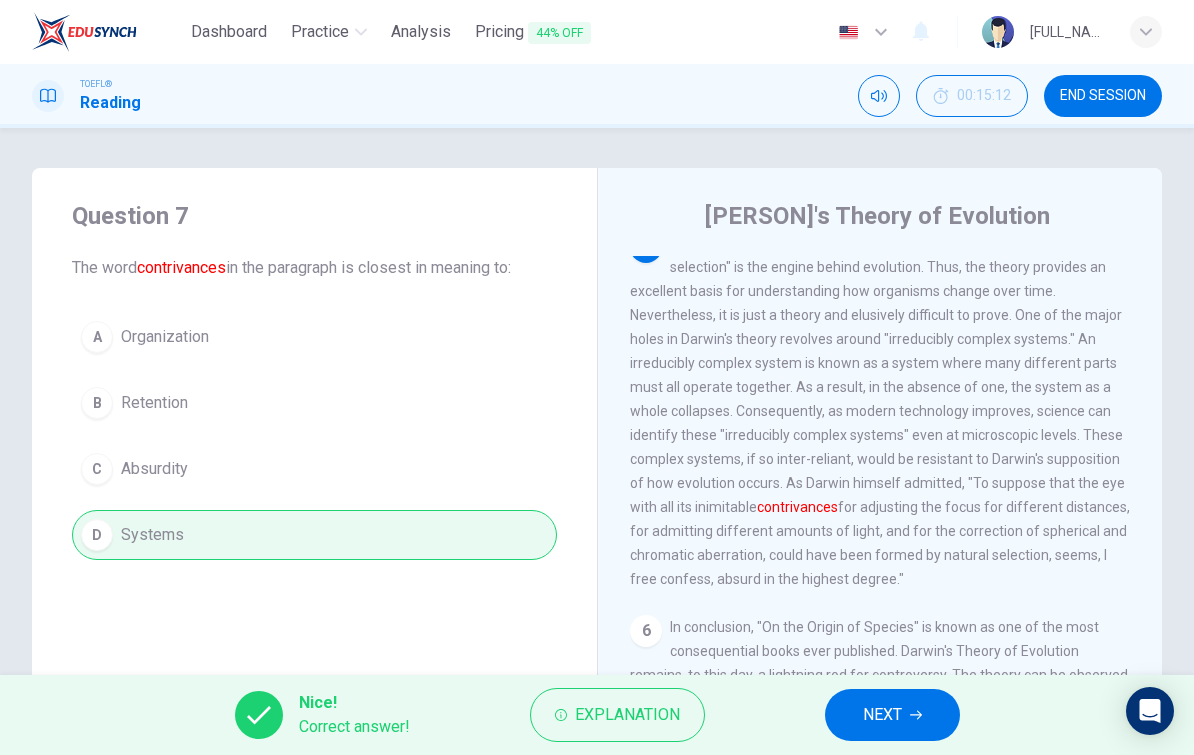 scroll, scrollTop: 0, scrollLeft: 0, axis: both 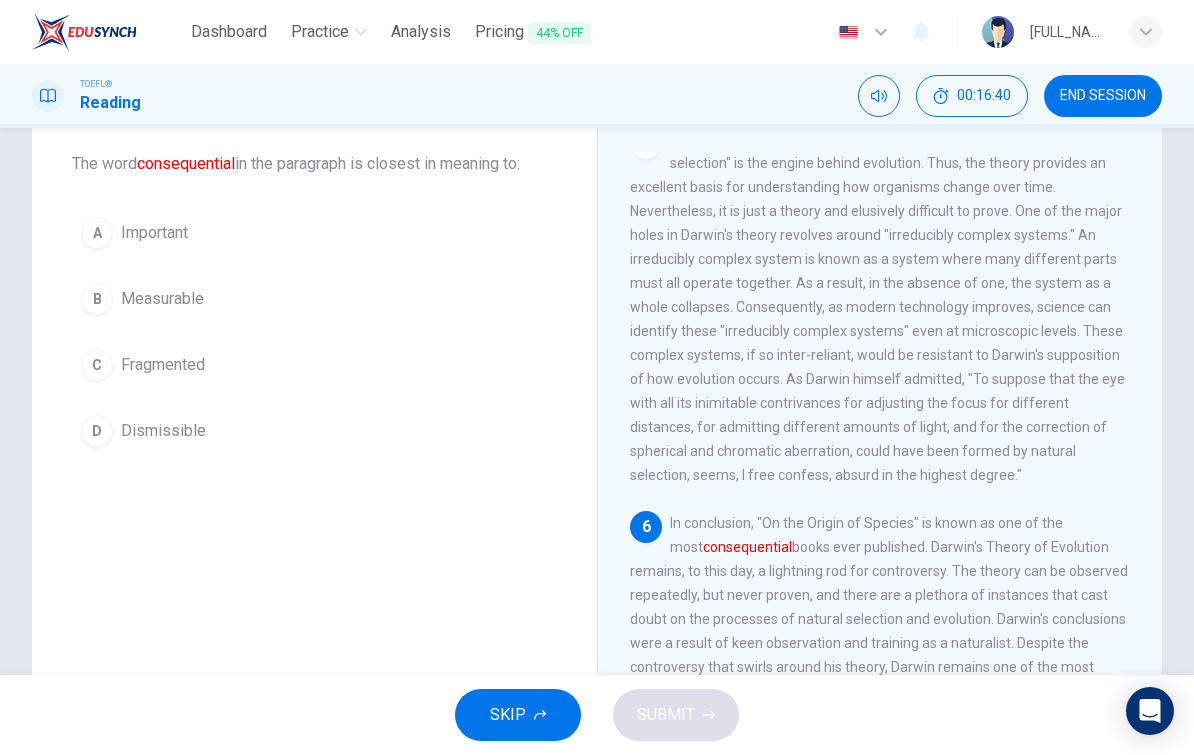 click on "Dismissible" at bounding box center [154, 233] 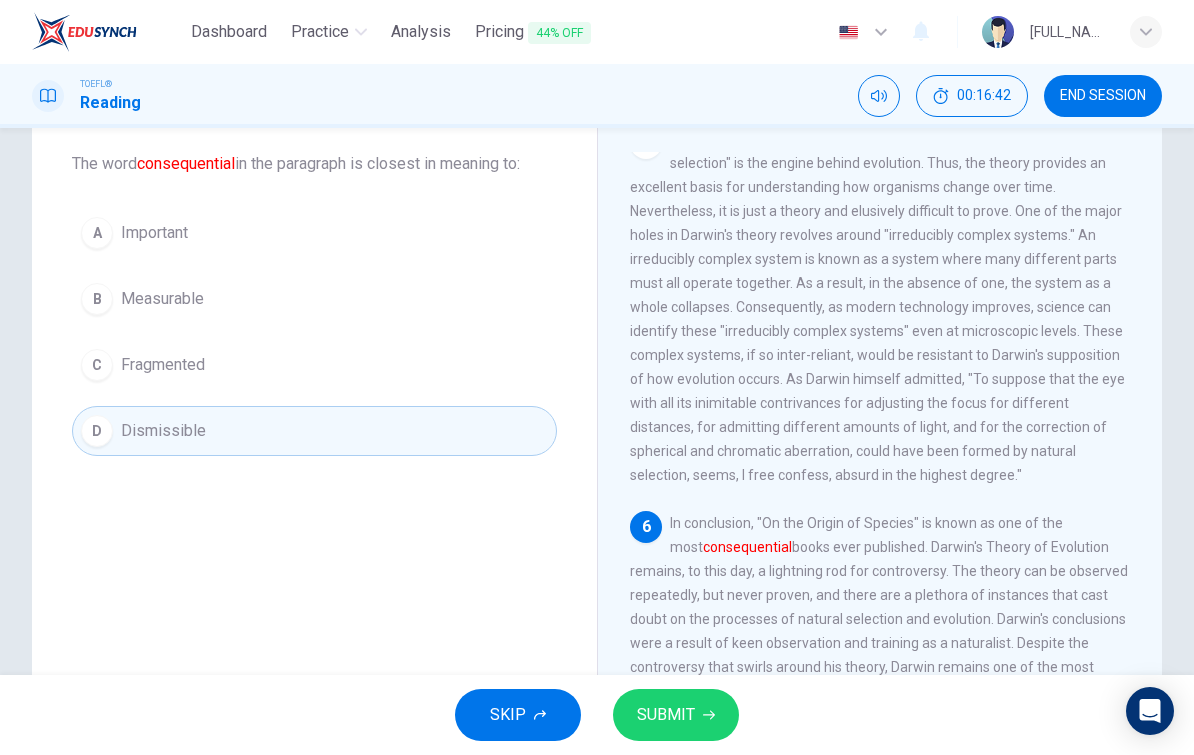 click on "SUBMIT" at bounding box center (666, 715) 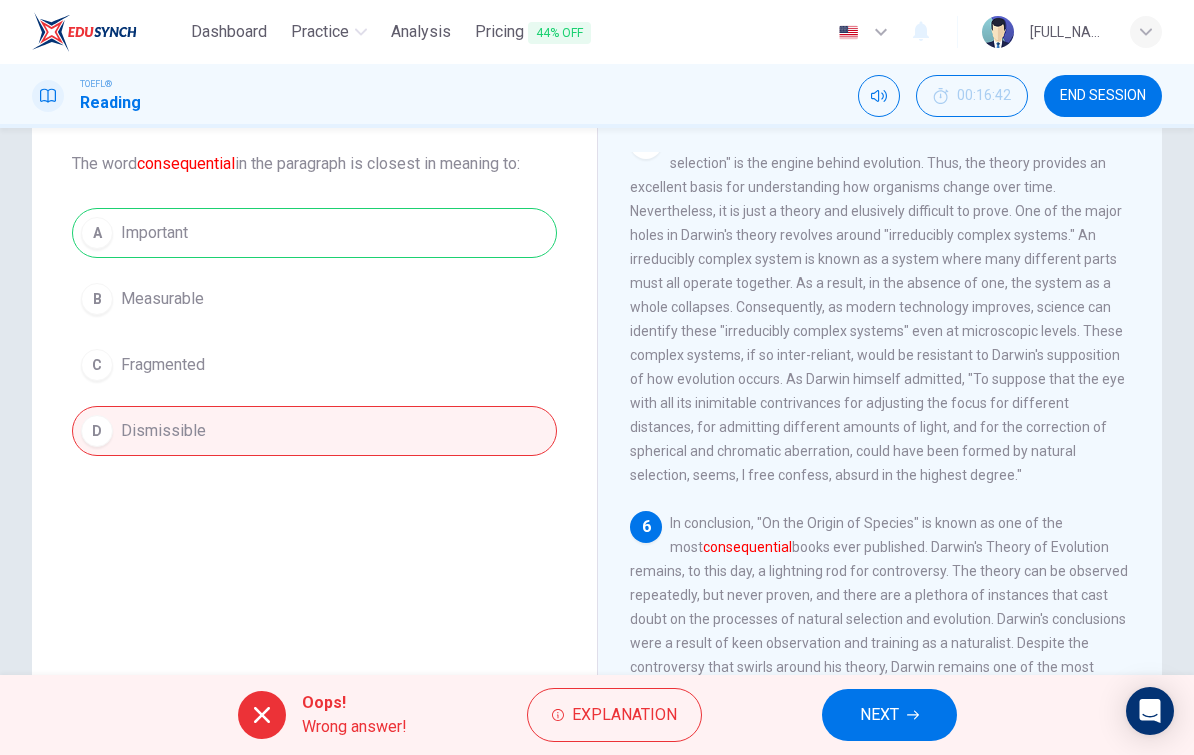 click at bounding box center (913, 715) 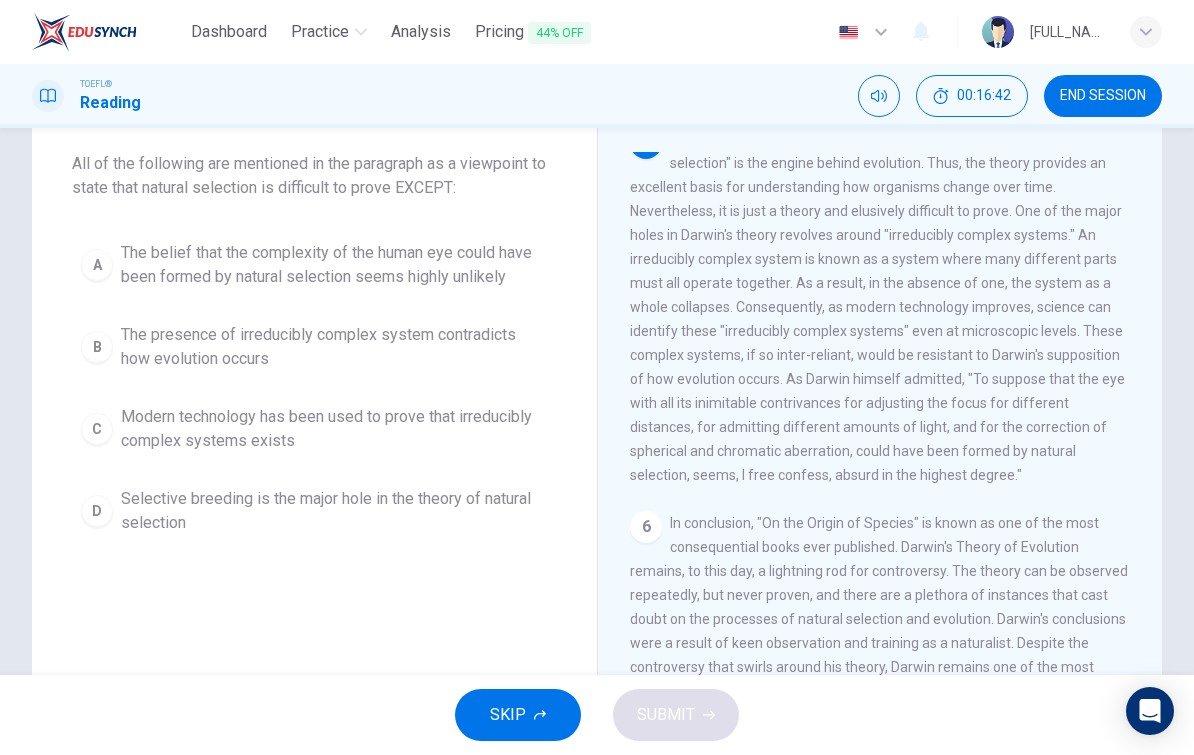 scroll, scrollTop: 1071, scrollLeft: 0, axis: vertical 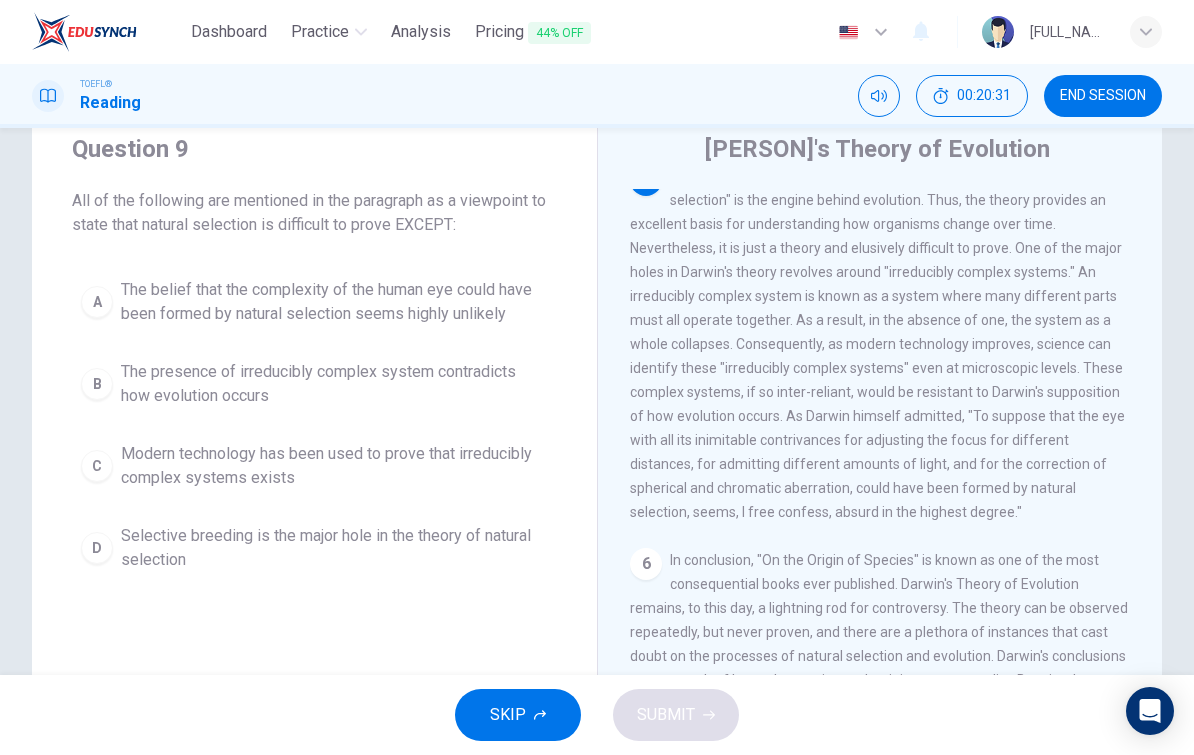 click on "The belief that the complexity of the human eye could have been formed by natural selection seems highly unlikely" at bounding box center (334, 302) 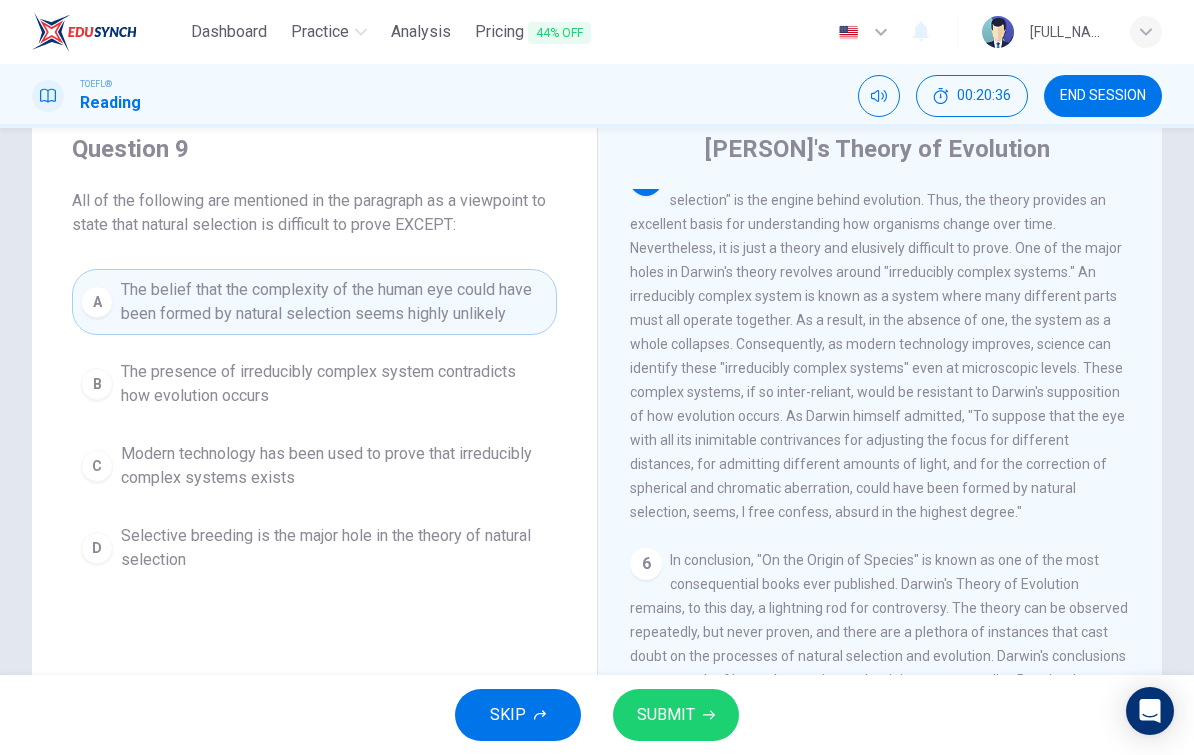 click on "Selective breeding is the major hole in the theory of natural selection" at bounding box center [334, 384] 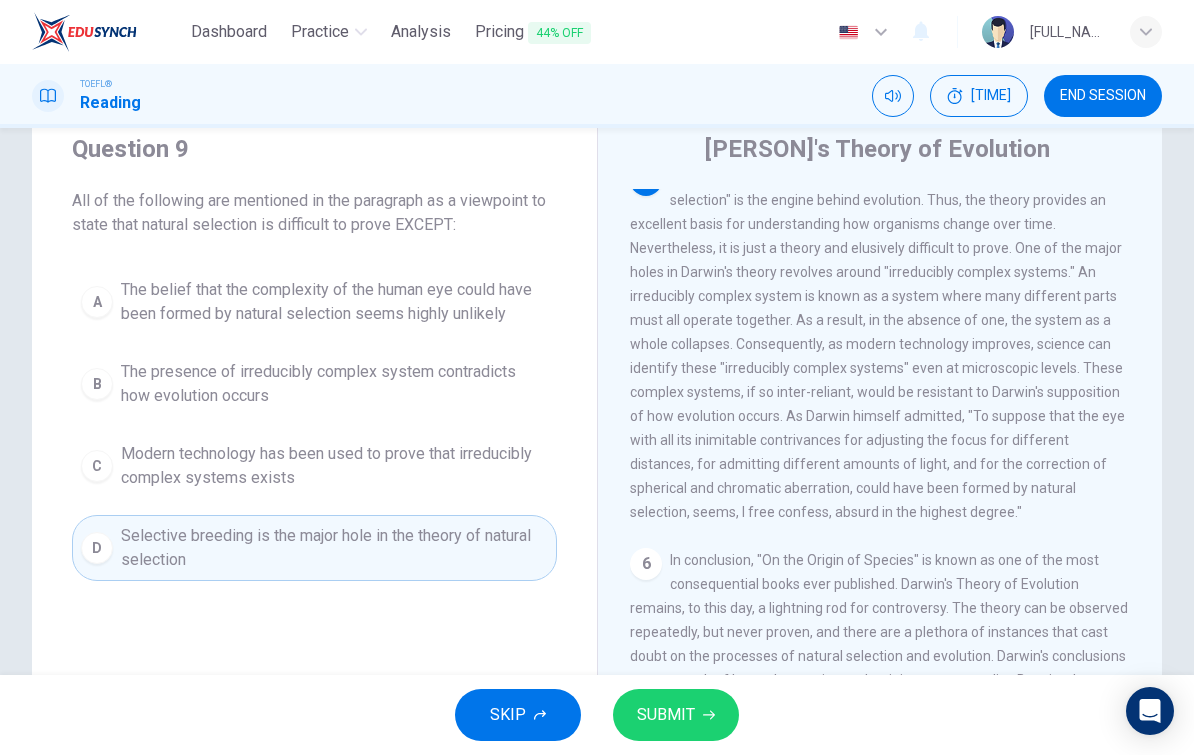 click on "SUBMIT" at bounding box center [676, 715] 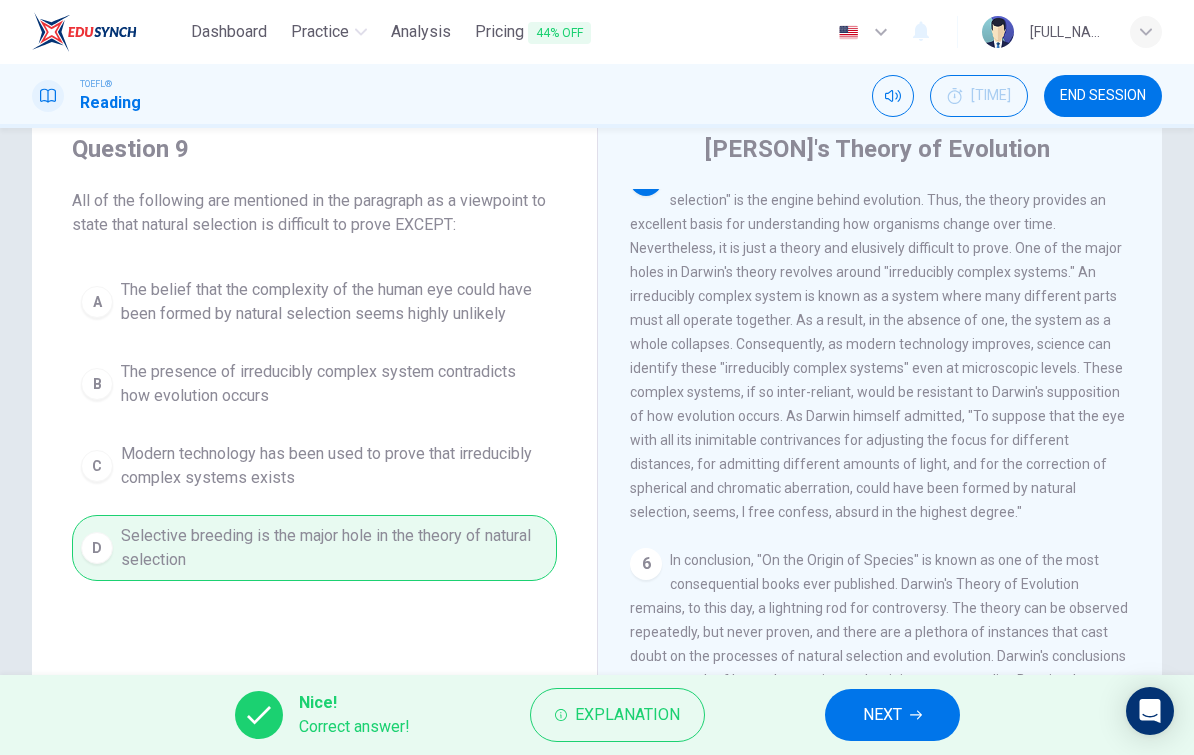 scroll, scrollTop: 1119, scrollLeft: 0, axis: vertical 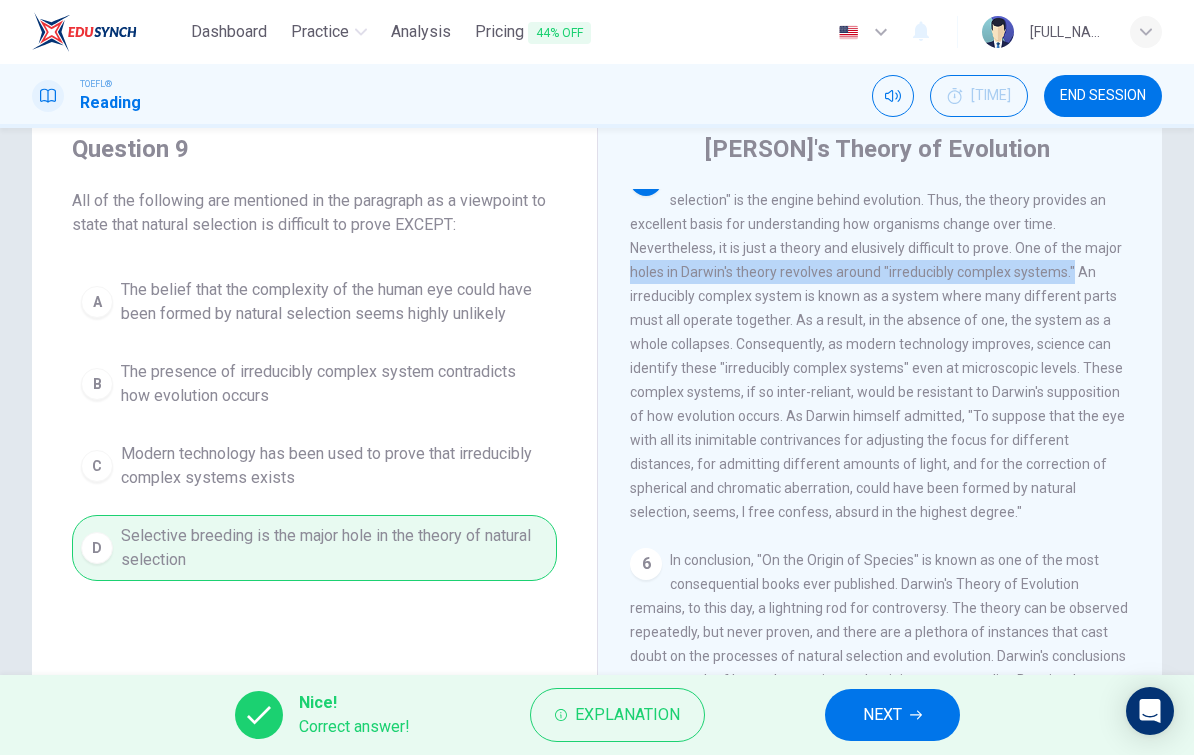 click on "5" at bounding box center [880, 344] 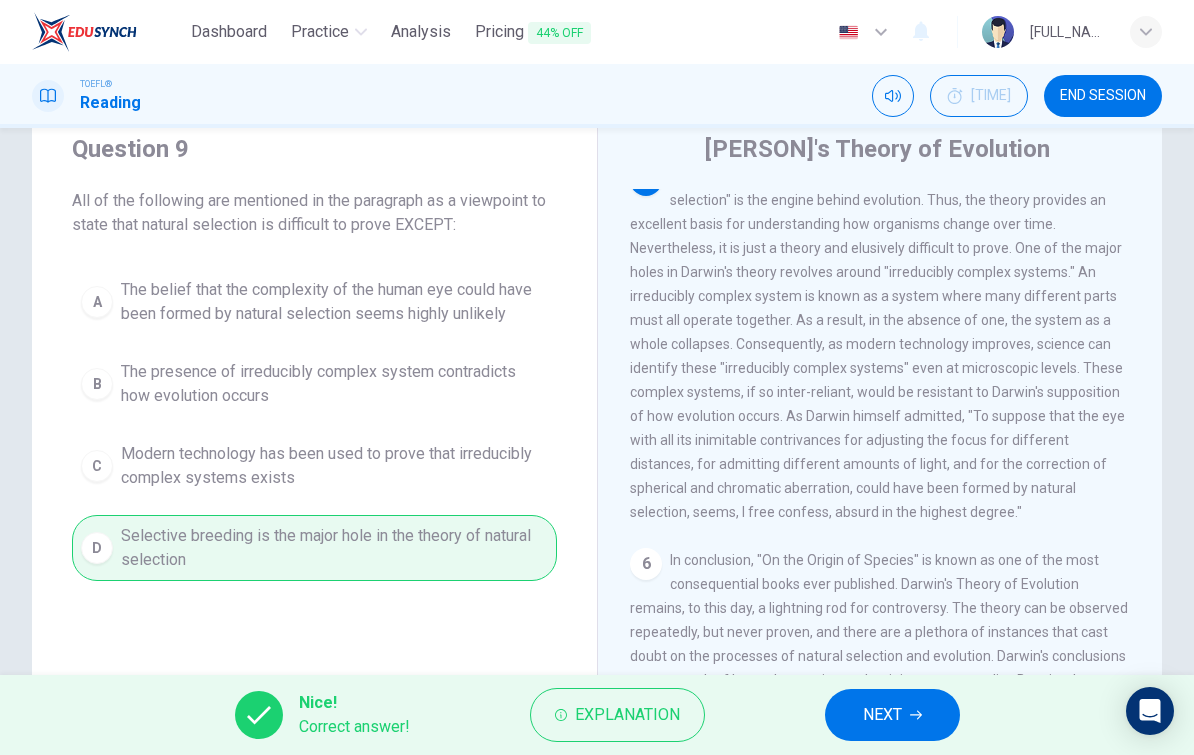 scroll, scrollTop: 1067, scrollLeft: 0, axis: vertical 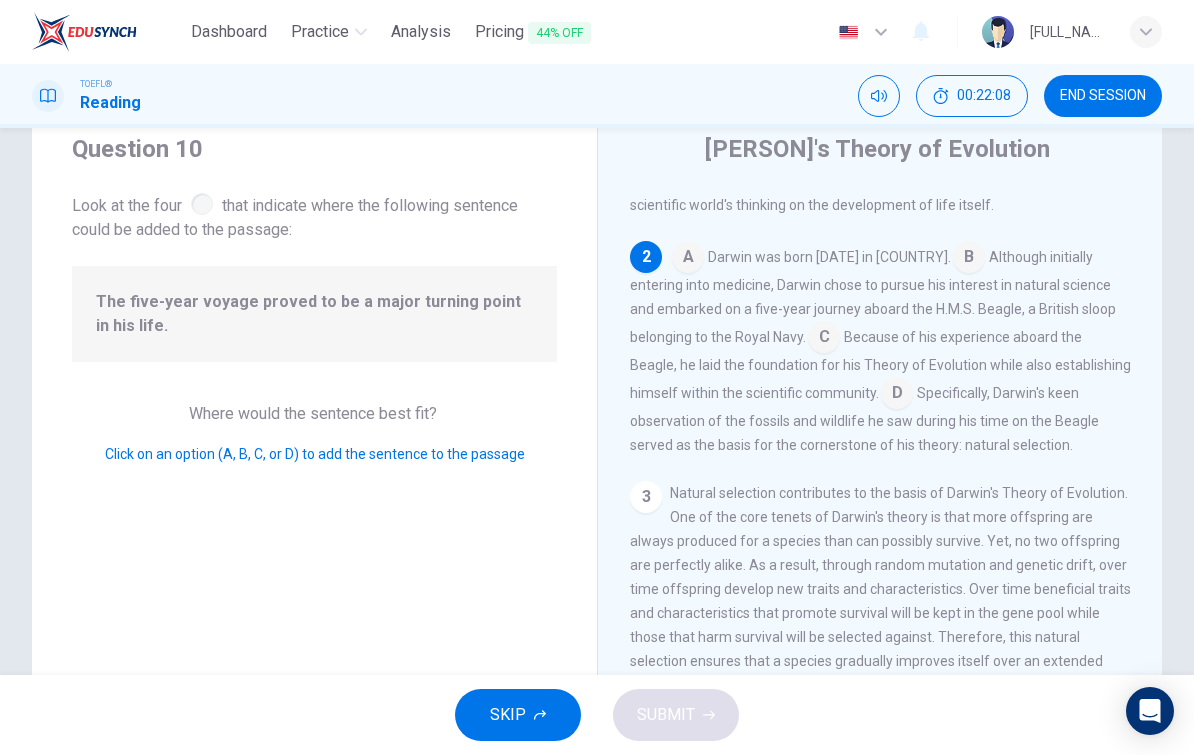 click at bounding box center (688, 259) 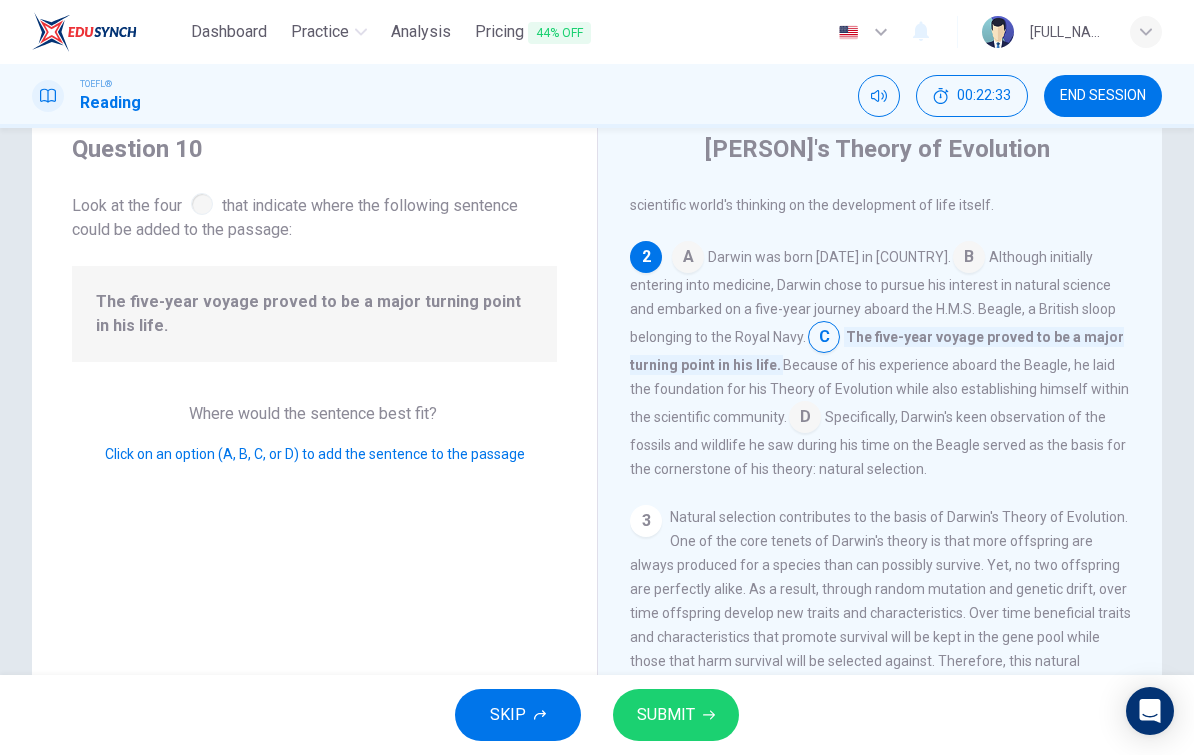 click at bounding box center (688, 259) 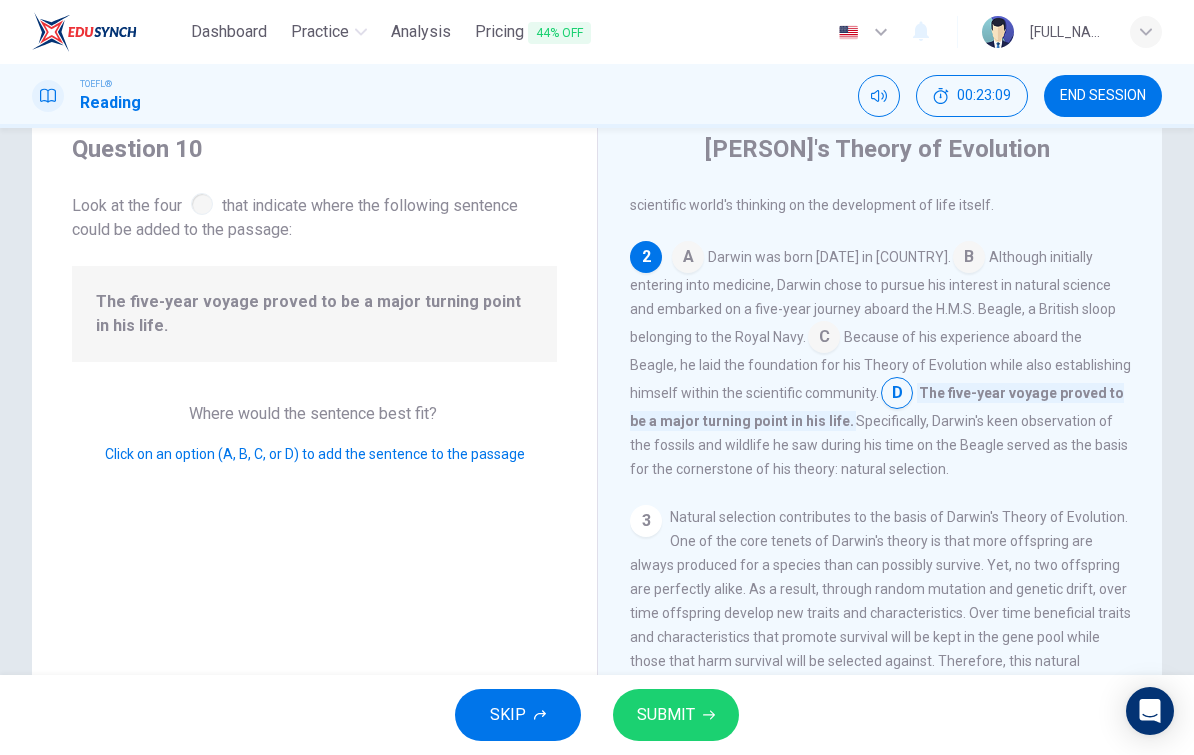 click at bounding box center [688, 259] 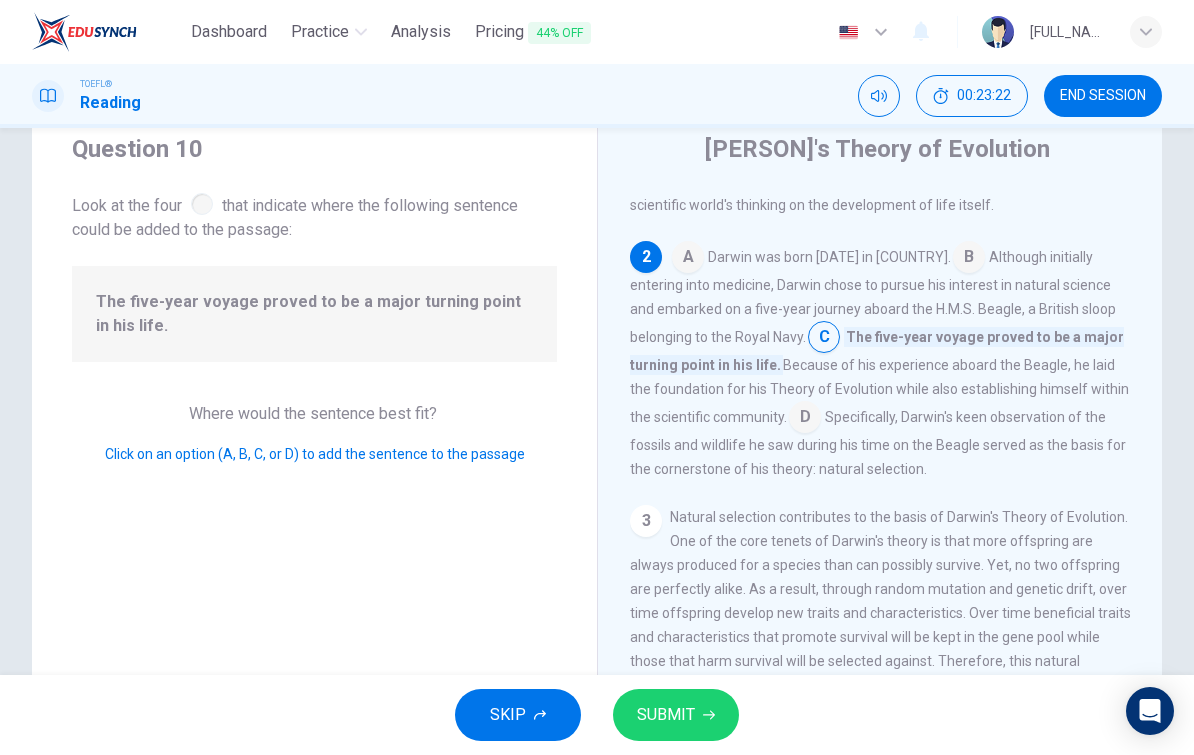 click on "SUBMIT" at bounding box center [666, 715] 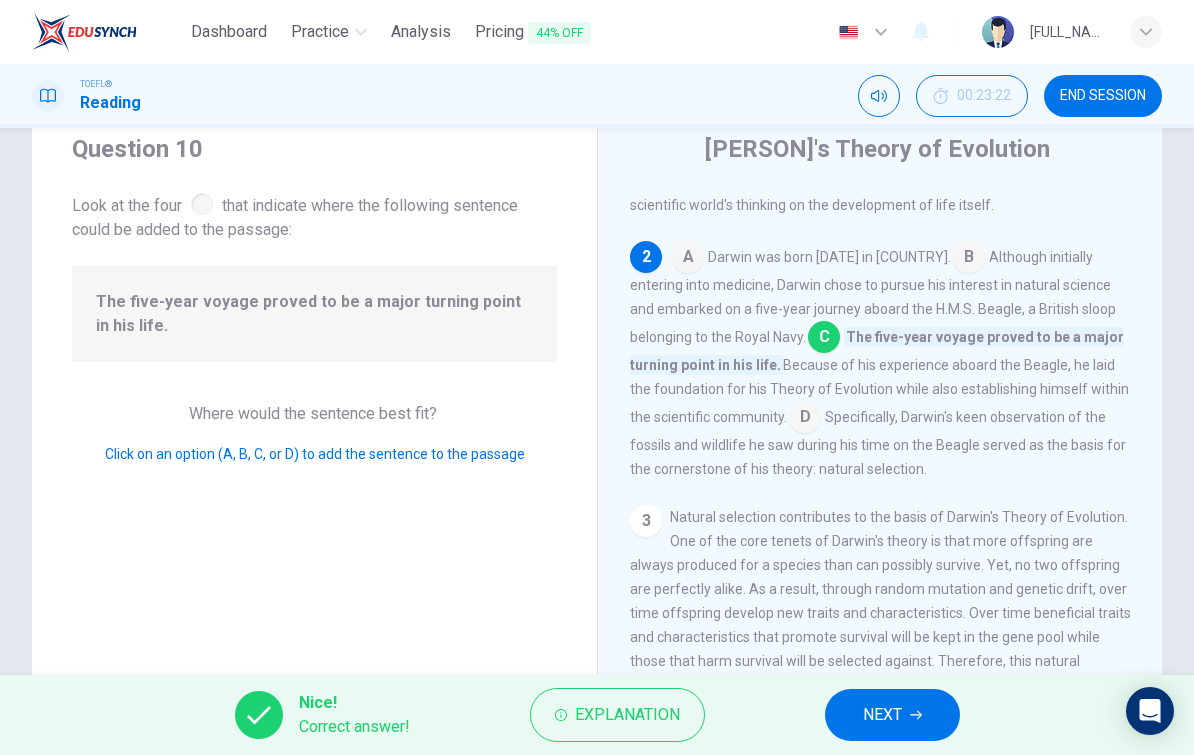 click on "NEXT" at bounding box center [882, 715] 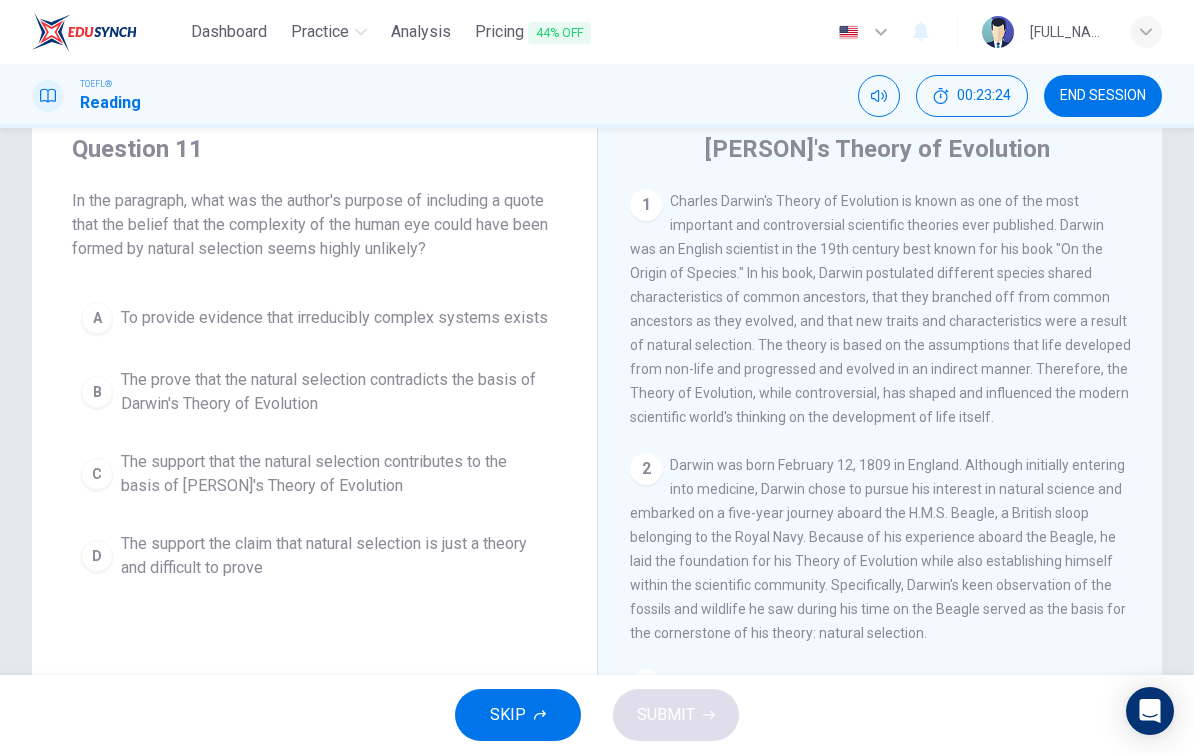 click on "END SESSION" at bounding box center [1103, 96] 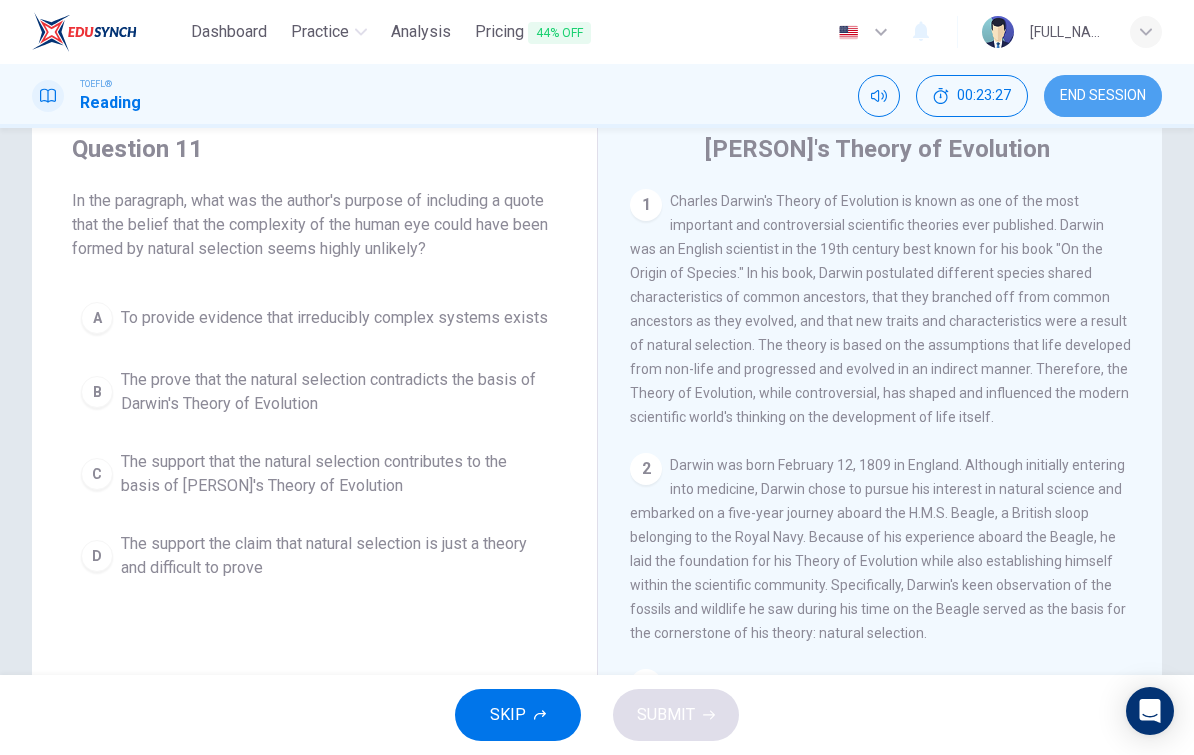 click on "END SESSION" at bounding box center [1103, 96] 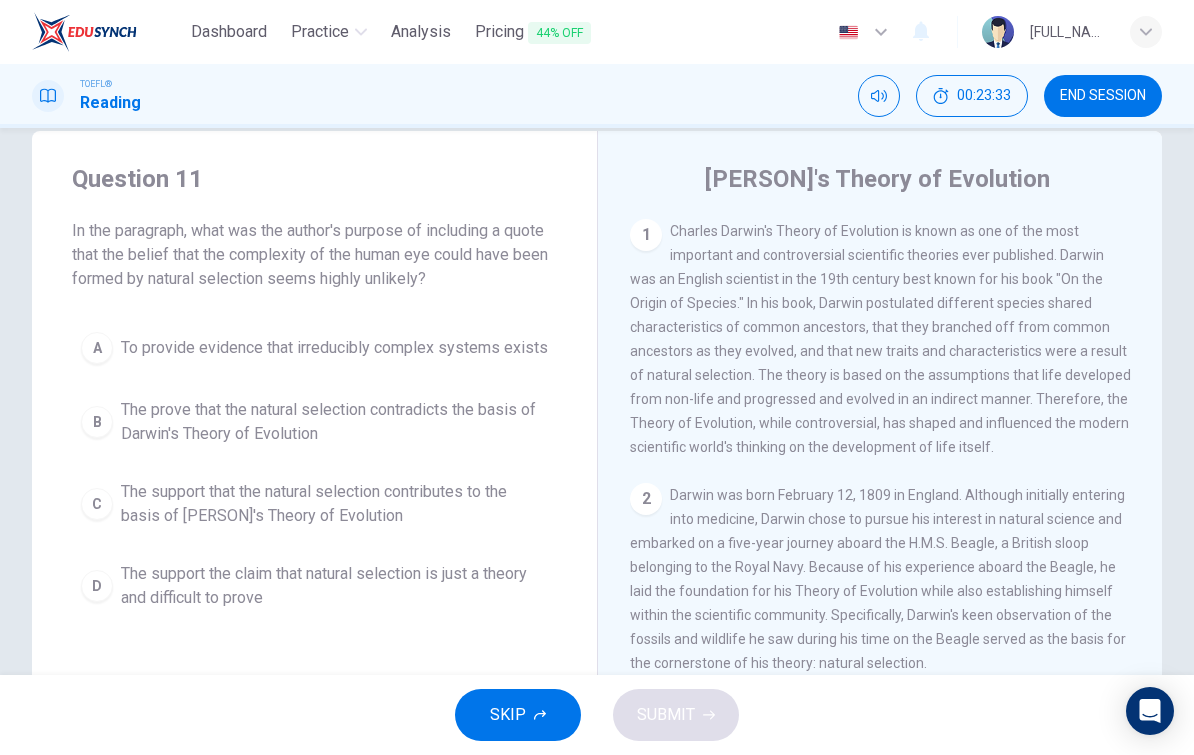 scroll, scrollTop: 38, scrollLeft: 0, axis: vertical 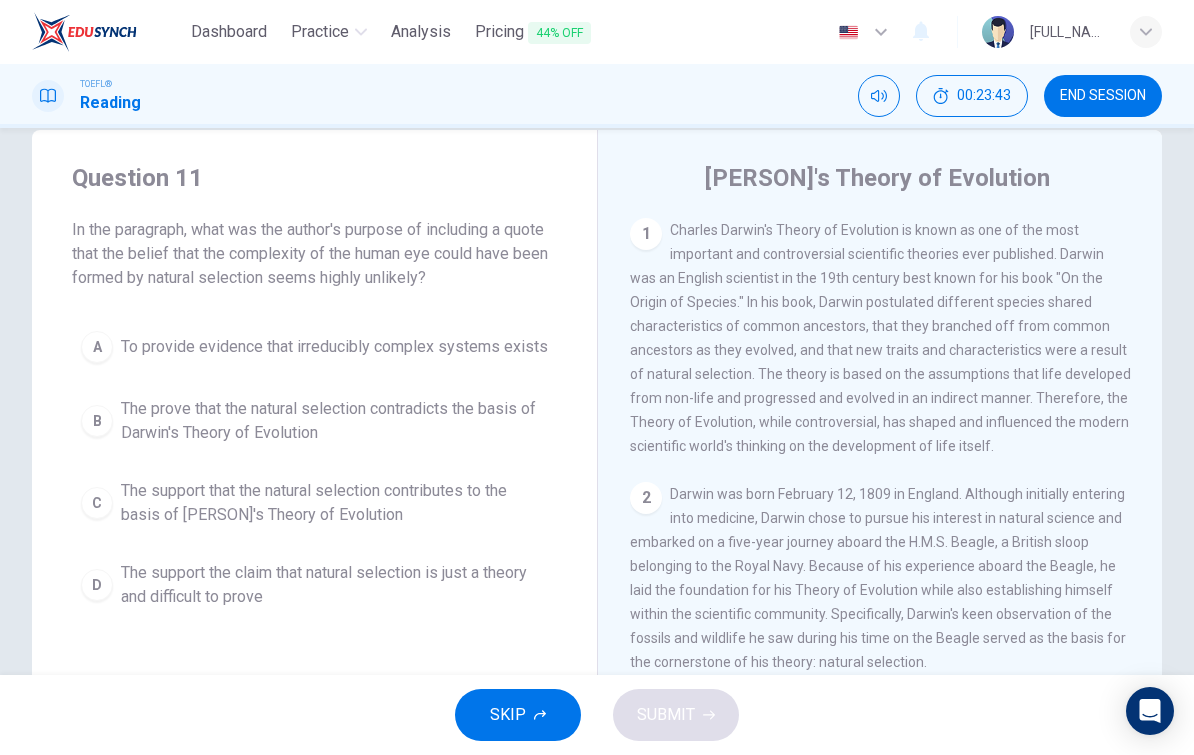 click on "END SESSION" at bounding box center (1103, 96) 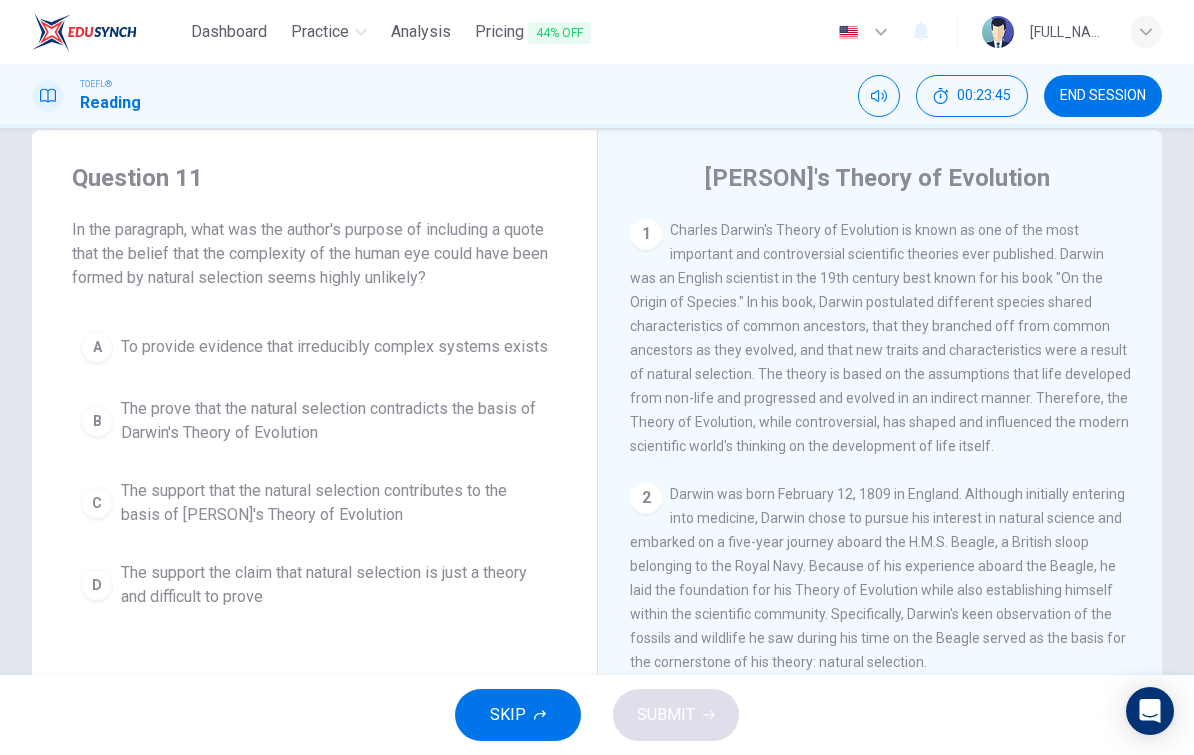 click on "TOEFL® Reading 00:23:45 END SESSION" at bounding box center [597, 96] 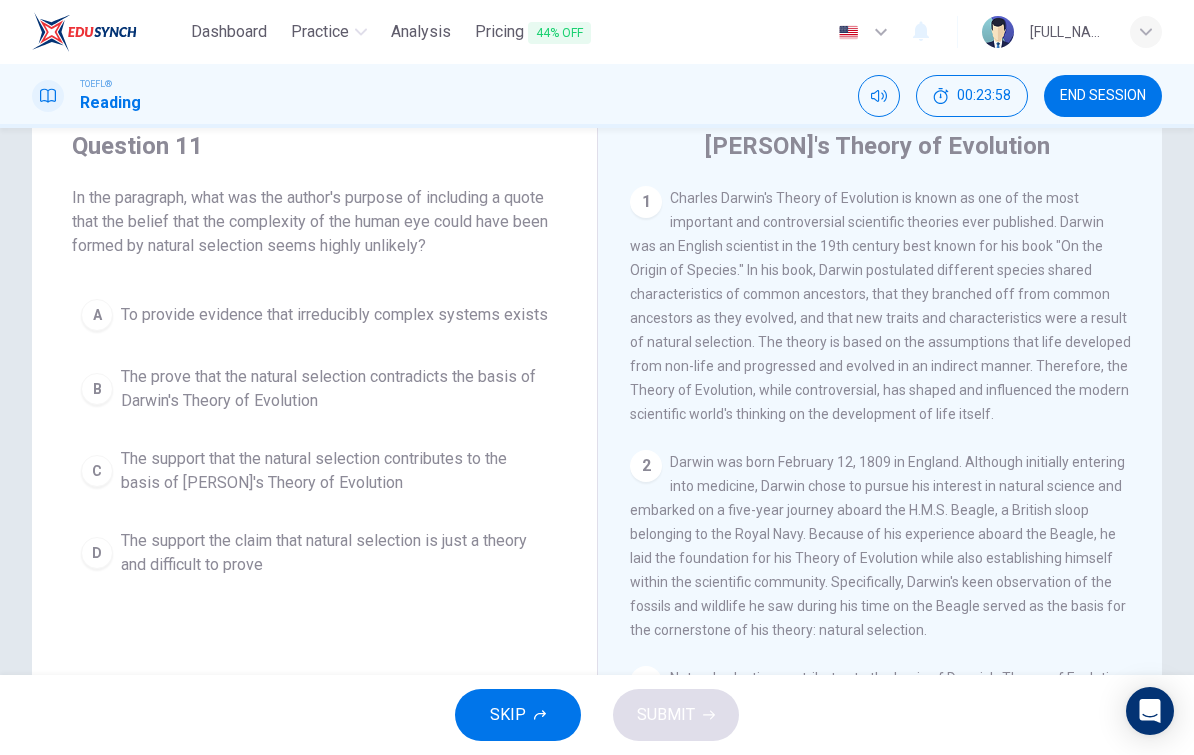 click on "Question 11 In the paragraph, what was the author's purpose of including a quote that the belief that the complexity of the human eye could have been formed by natural selection seems highly unlikely? A To provide evidence that irreducibly complex systems exists B The prove that the natural selection contradicts the basis of Darwin's Theory of Evolution C The support that the natural selection contributes to the basis of Darwin's Theory of Evolution D The support the claim that natural selection is just a theory and difficult to prove" at bounding box center [314, 445] 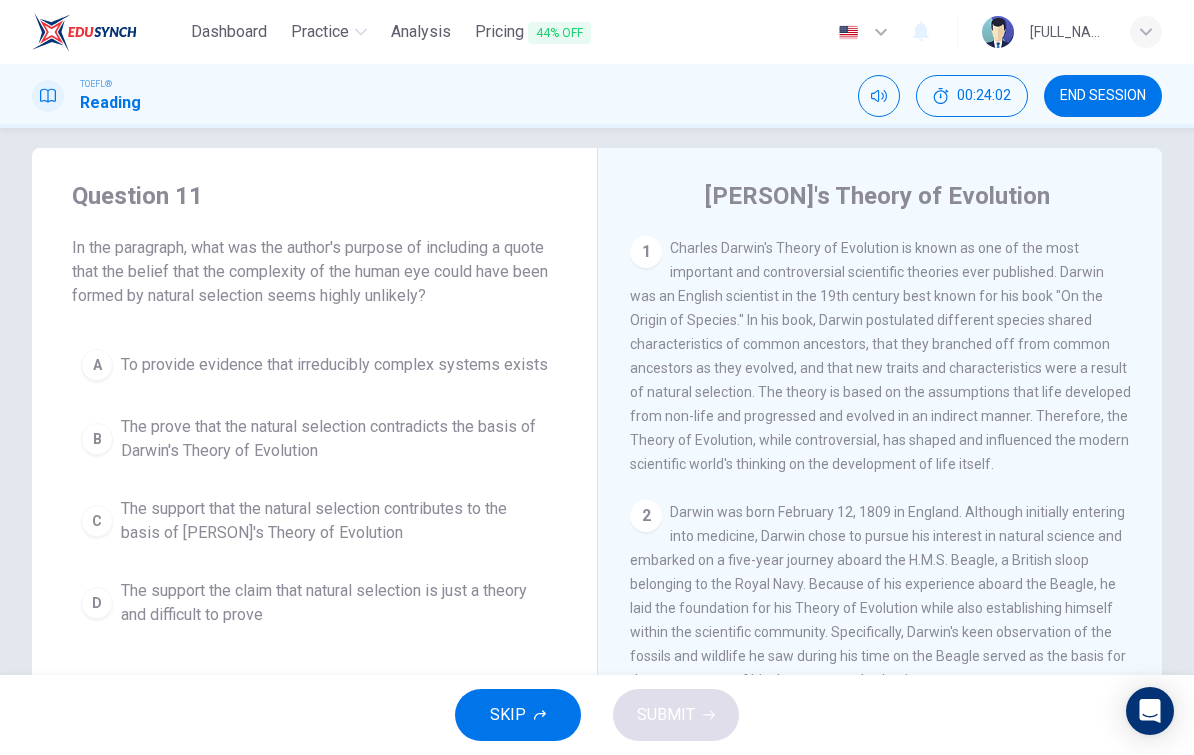 scroll, scrollTop: 30, scrollLeft: 0, axis: vertical 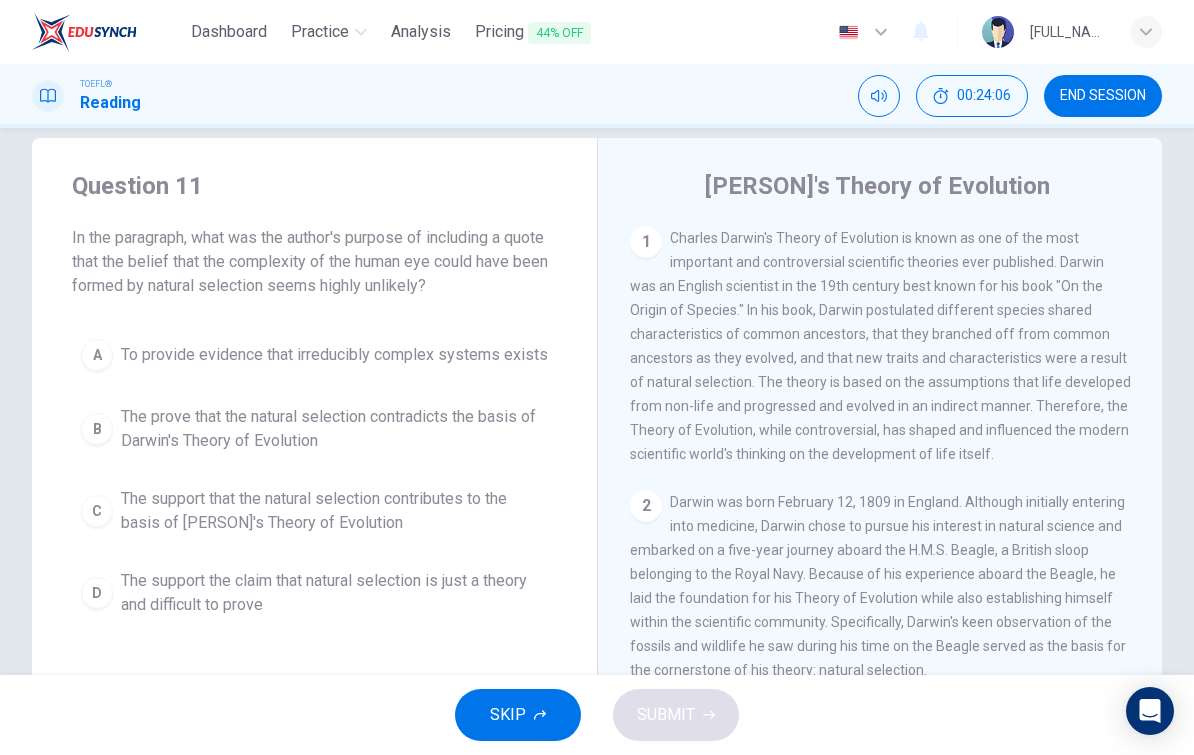 click on "END SESSION" at bounding box center [1103, 96] 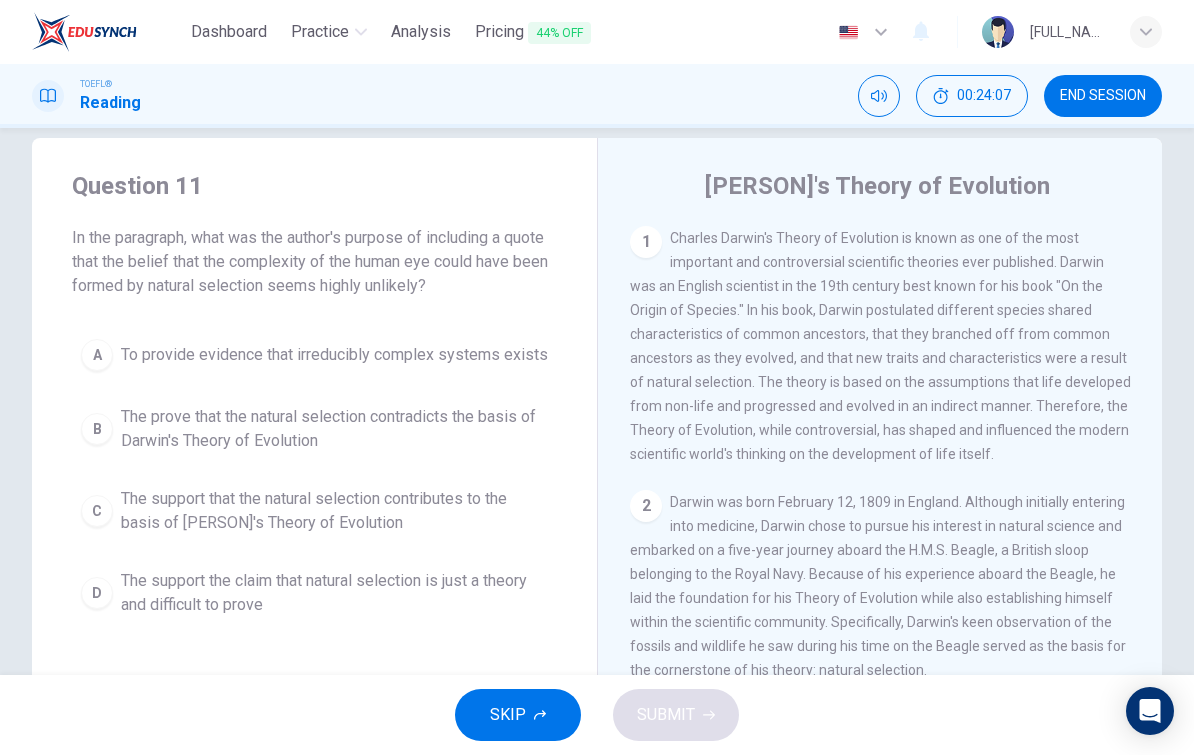 click on "END SESSION" at bounding box center [1103, 96] 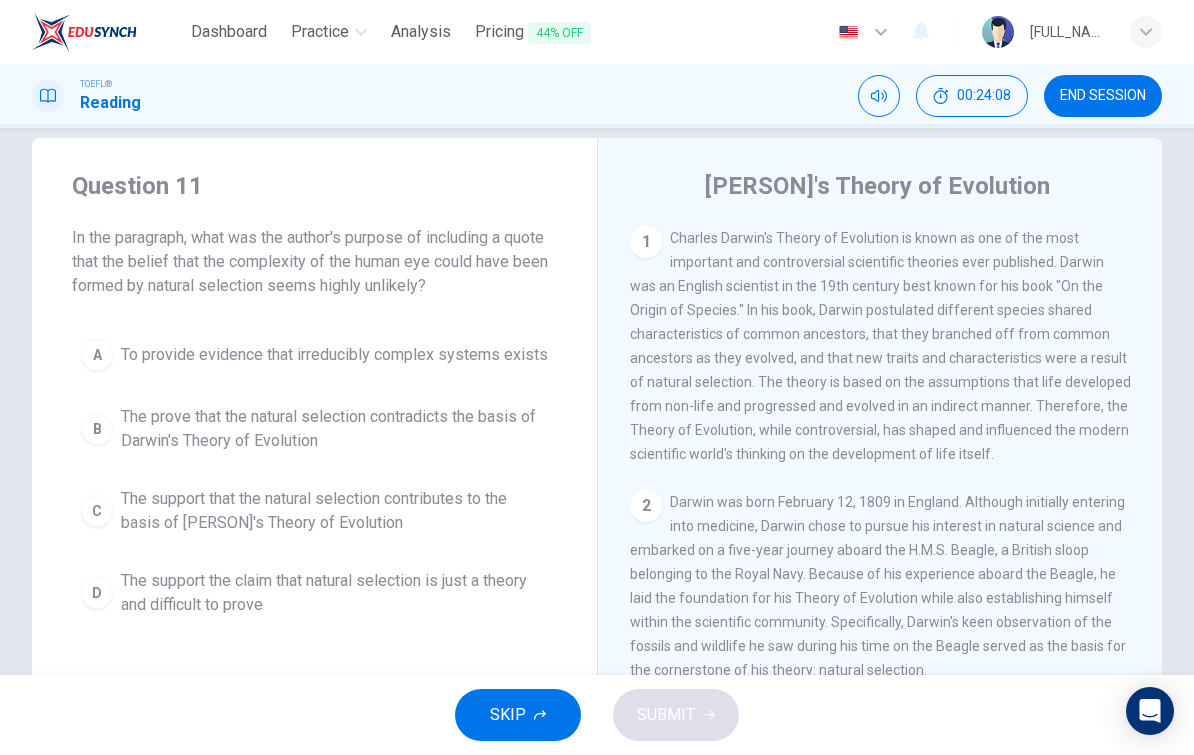 click on "END SESSION" at bounding box center (1103, 96) 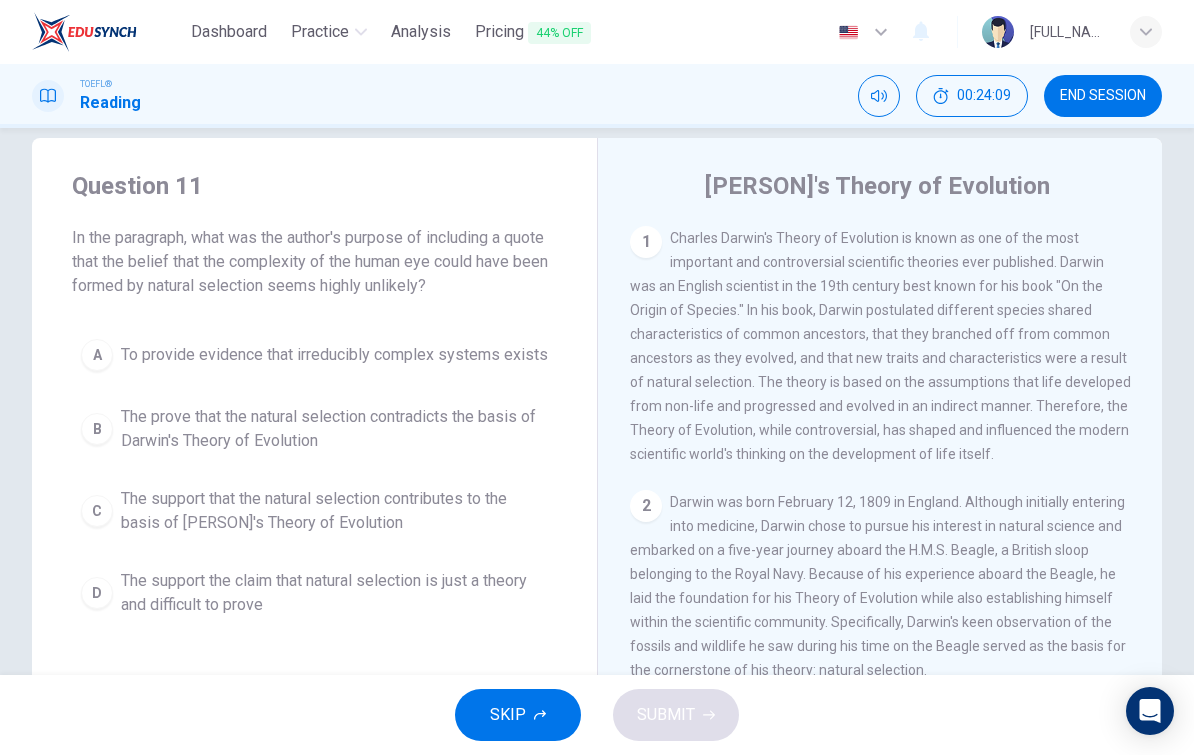 click on "END SESSION" at bounding box center [1103, 96] 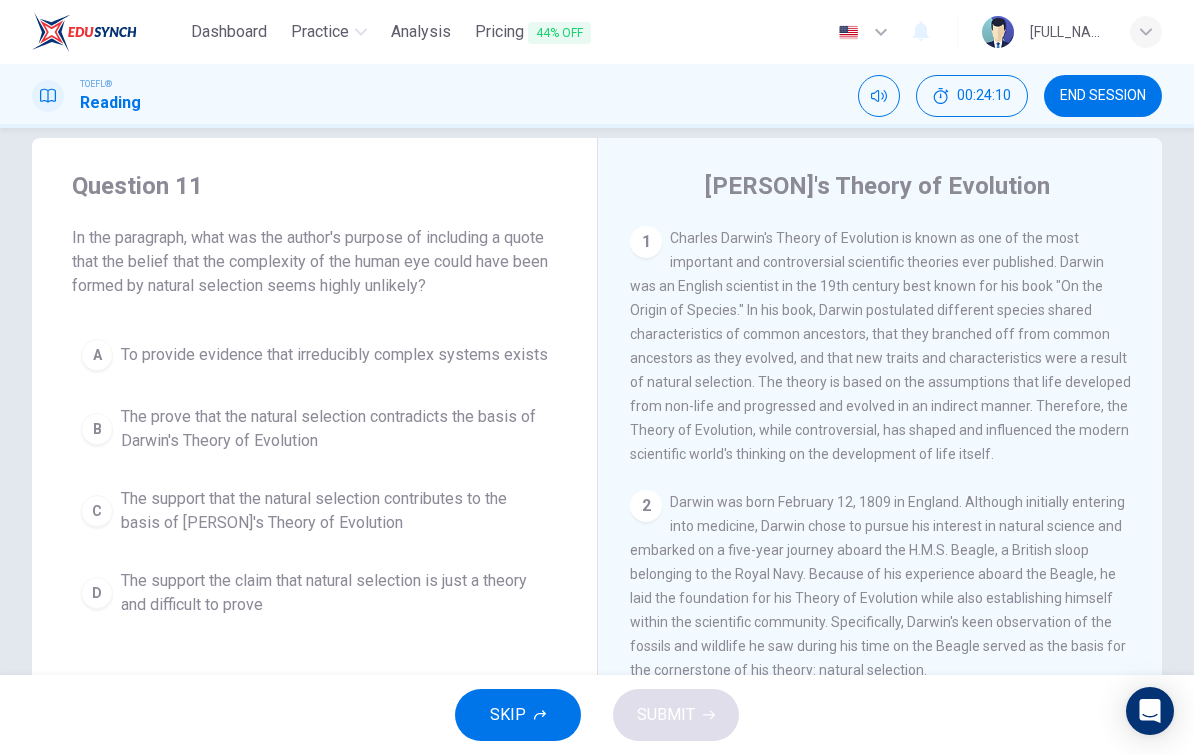 click on "END SESSION" at bounding box center [1103, 96] 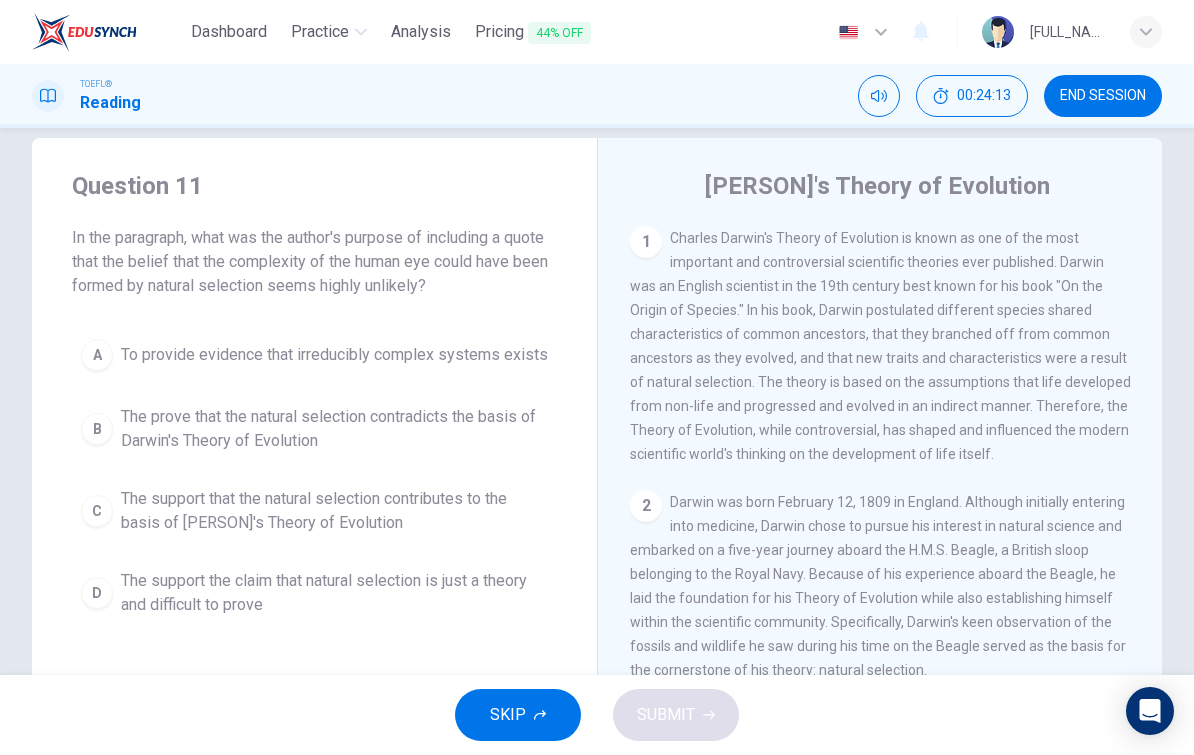 click on "END SESSION" at bounding box center (1103, 96) 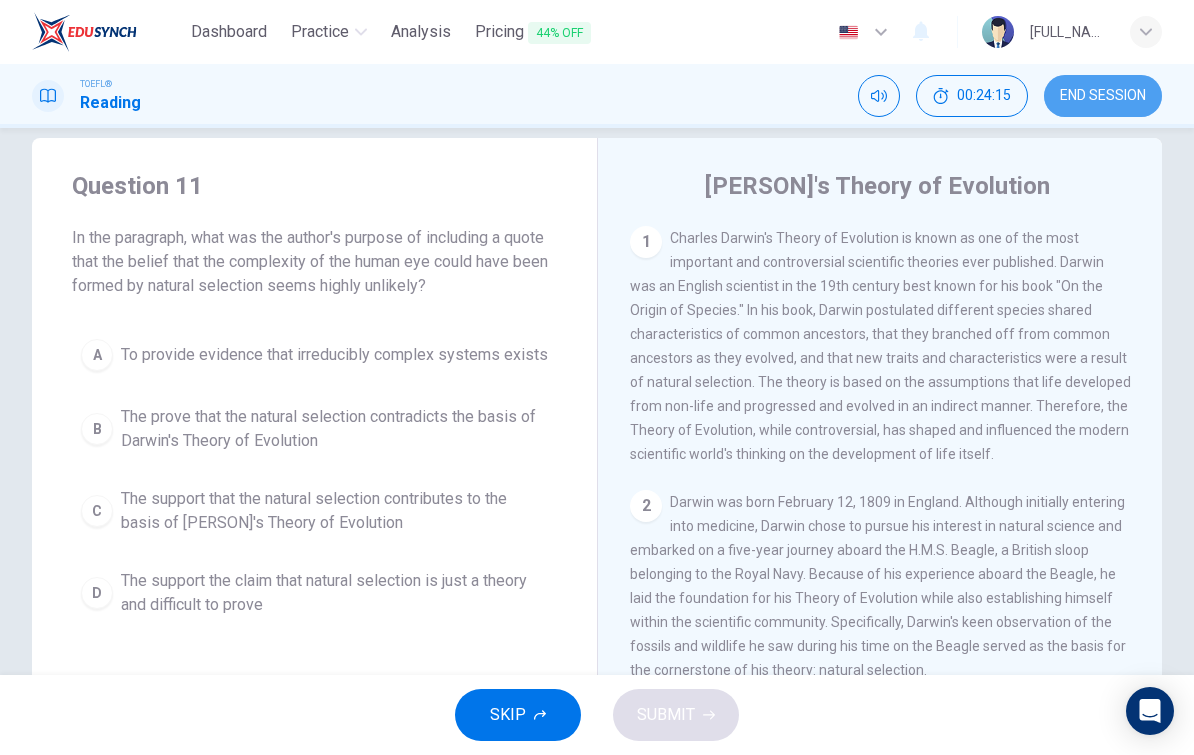 click on "END SESSION" at bounding box center (1103, 96) 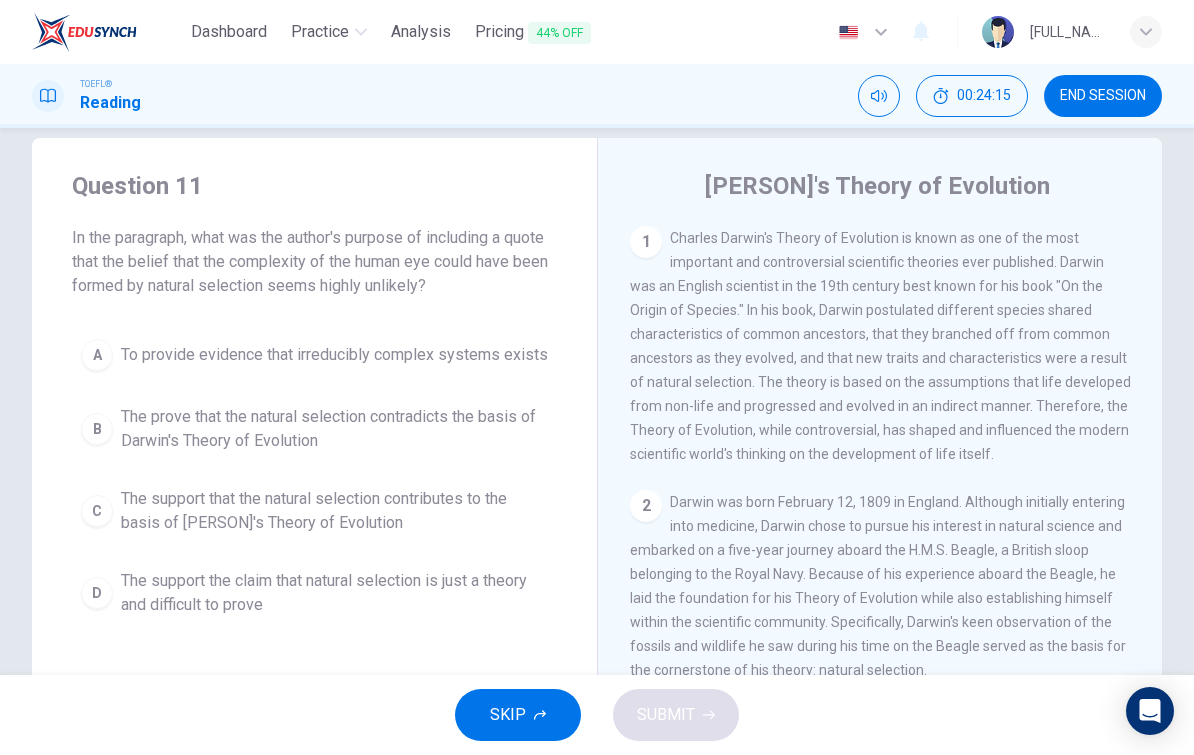 click on "END SESSION" at bounding box center (1103, 96) 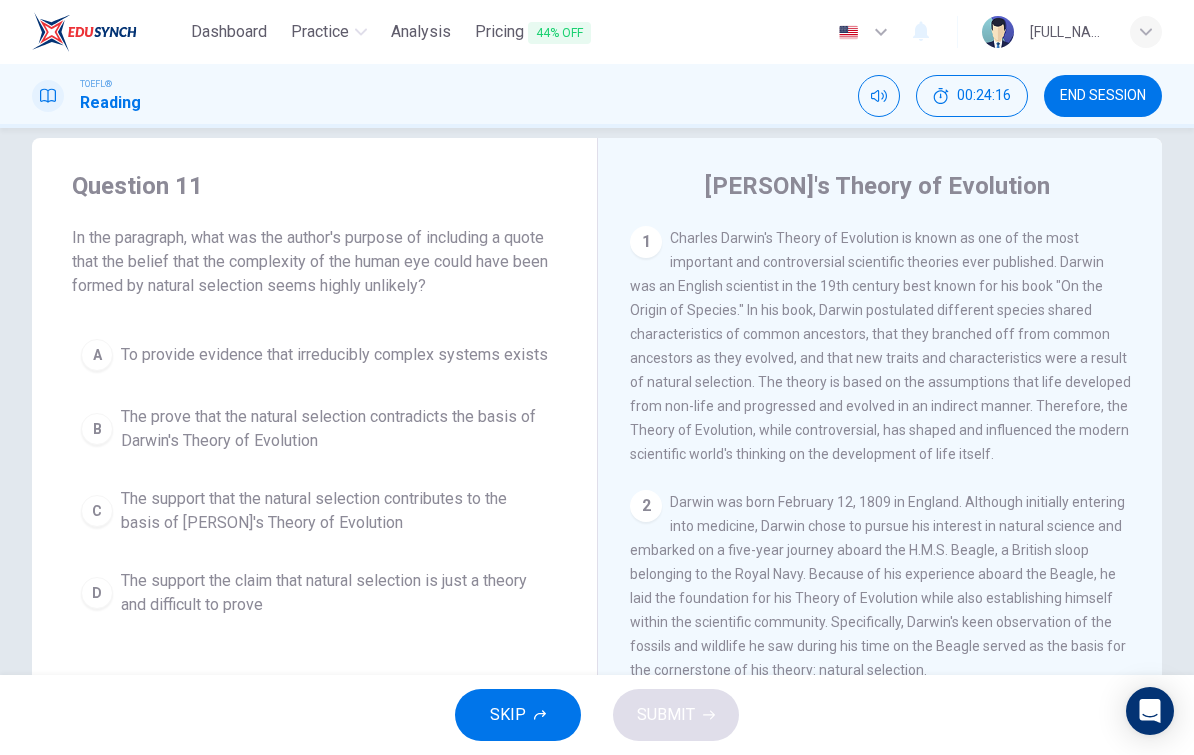 click on "END SESSION" at bounding box center (1103, 96) 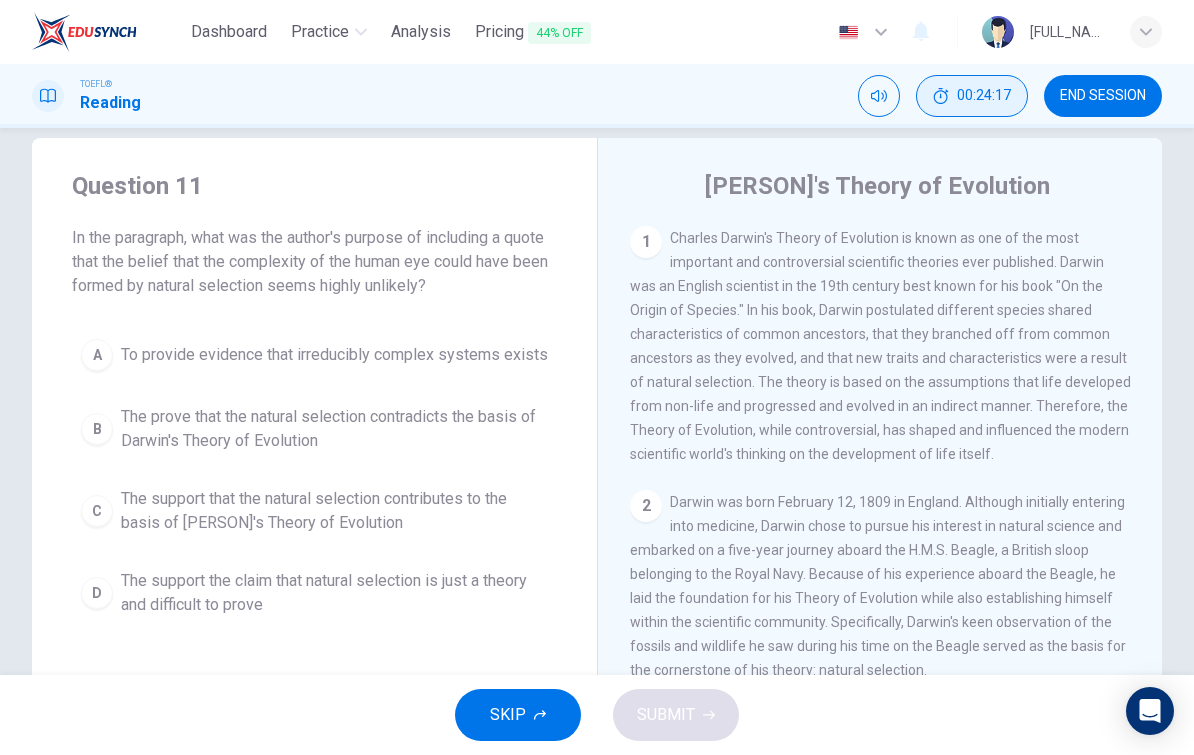 click on "00:24:17" at bounding box center [972, 96] 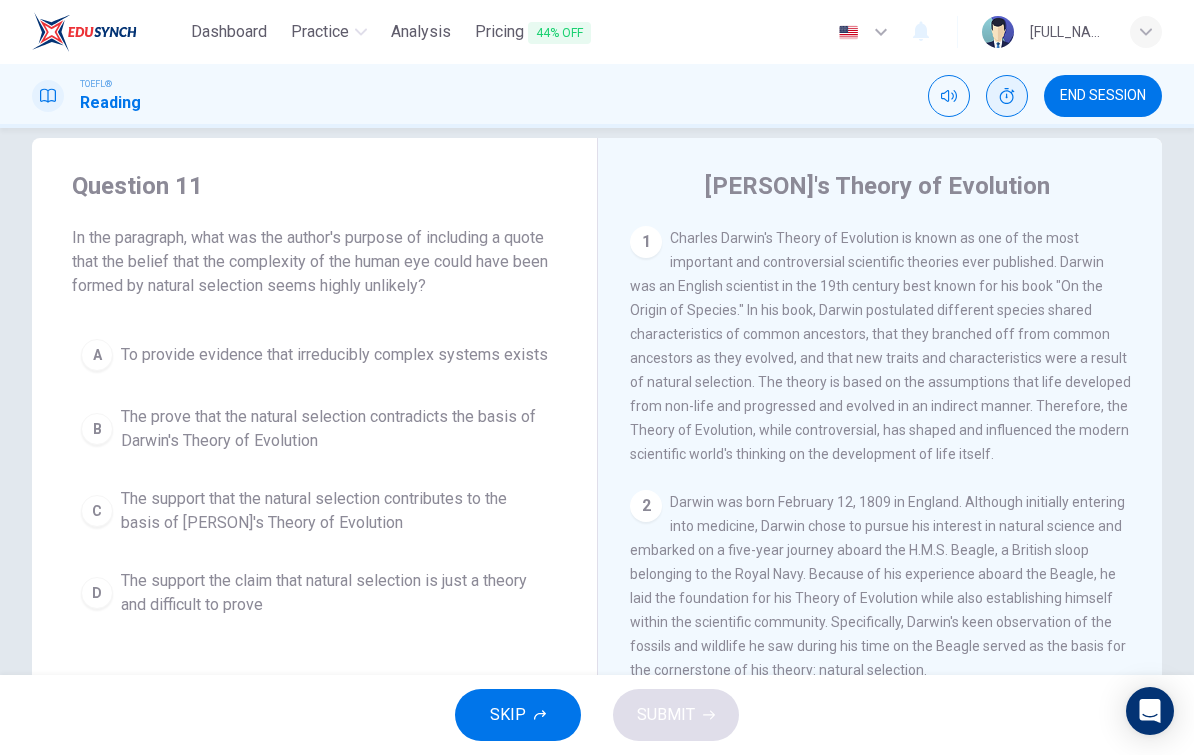 click at bounding box center [1007, 96] 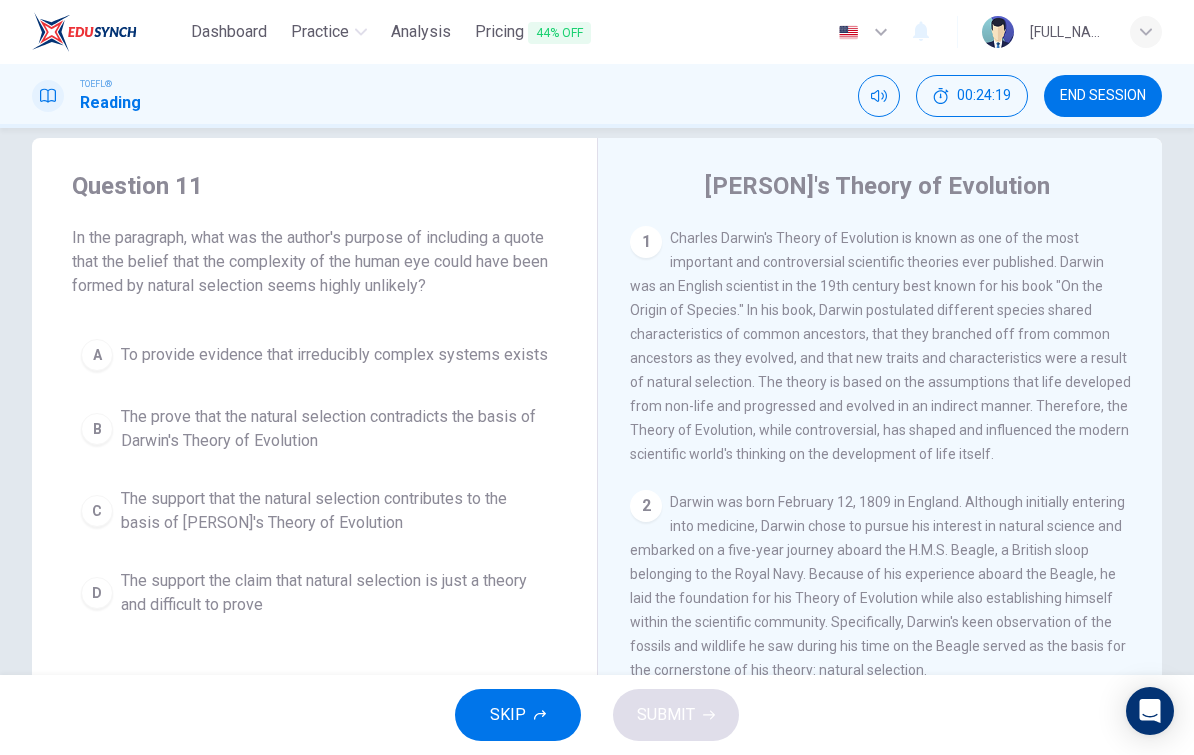click on "END SESSION" at bounding box center [1103, 96] 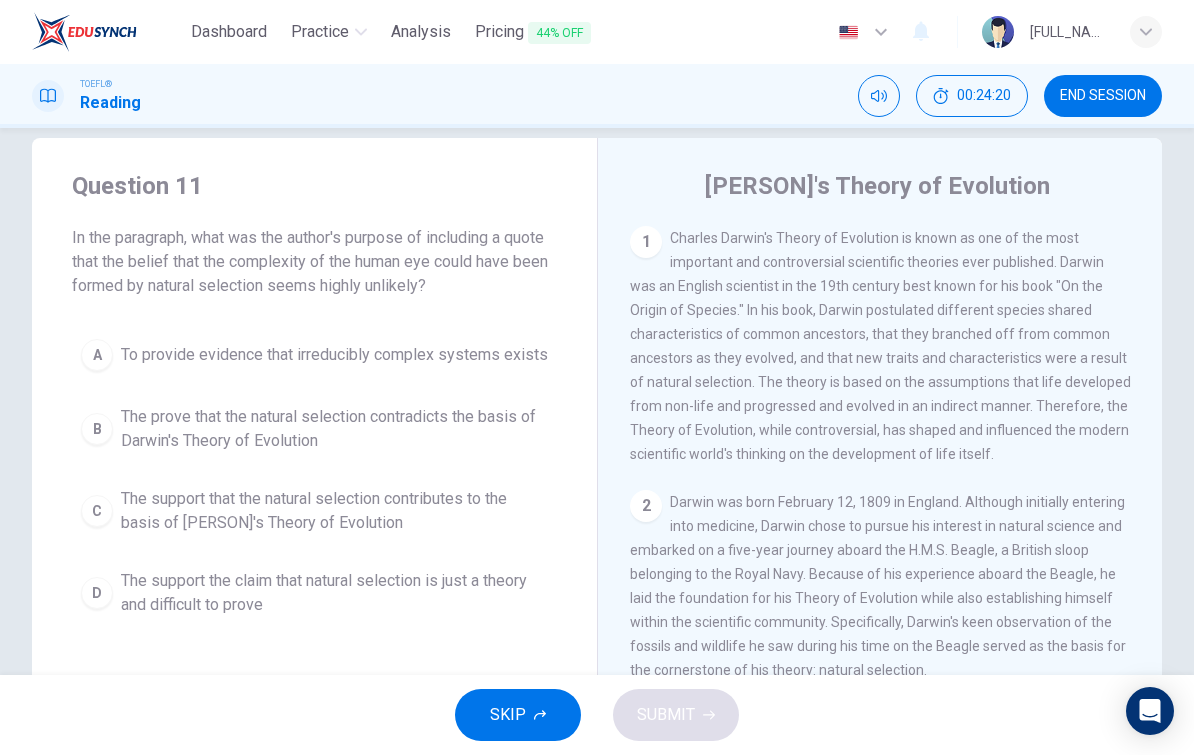 click on "END SESSION" at bounding box center [1103, 96] 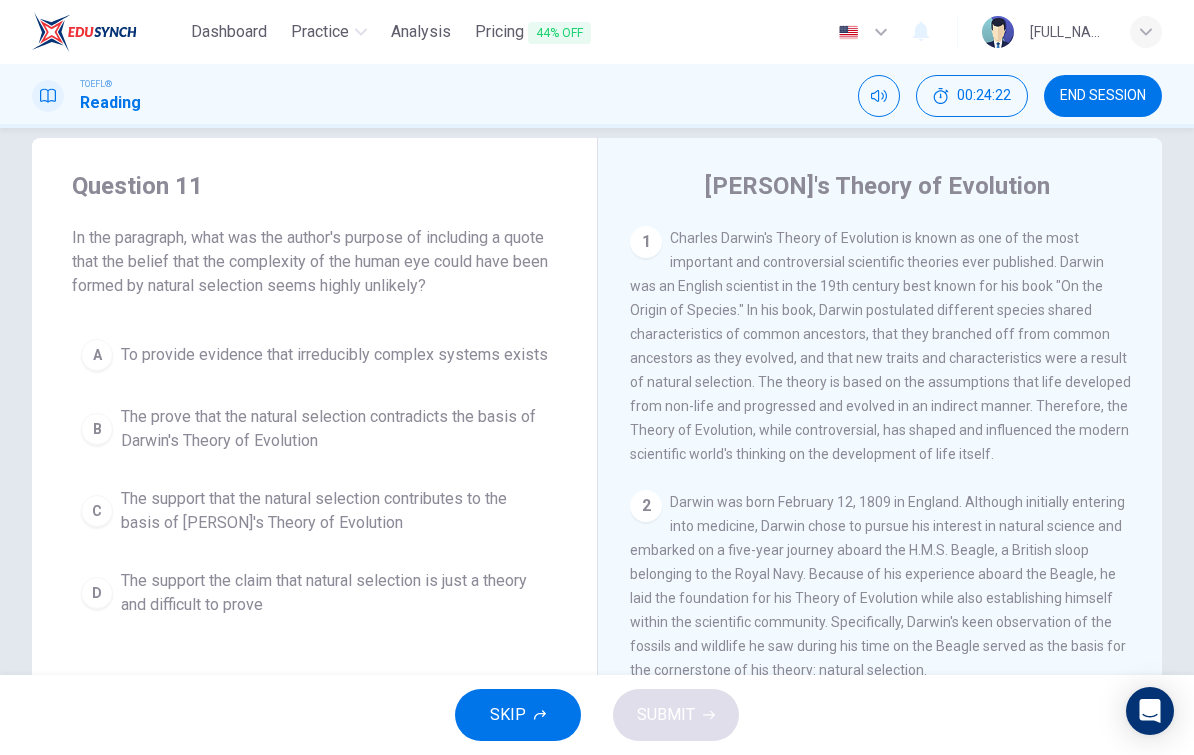 click on "SKIP" at bounding box center [518, 715] 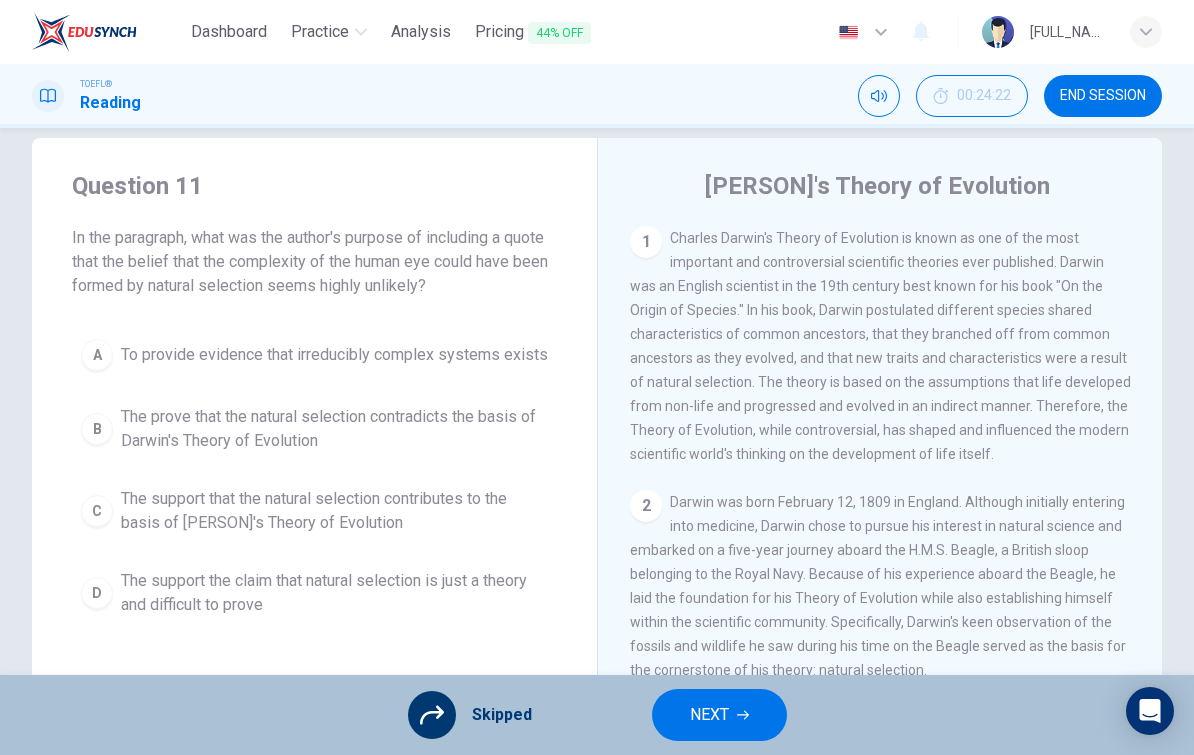 click on "Skipped" at bounding box center (470, 715) 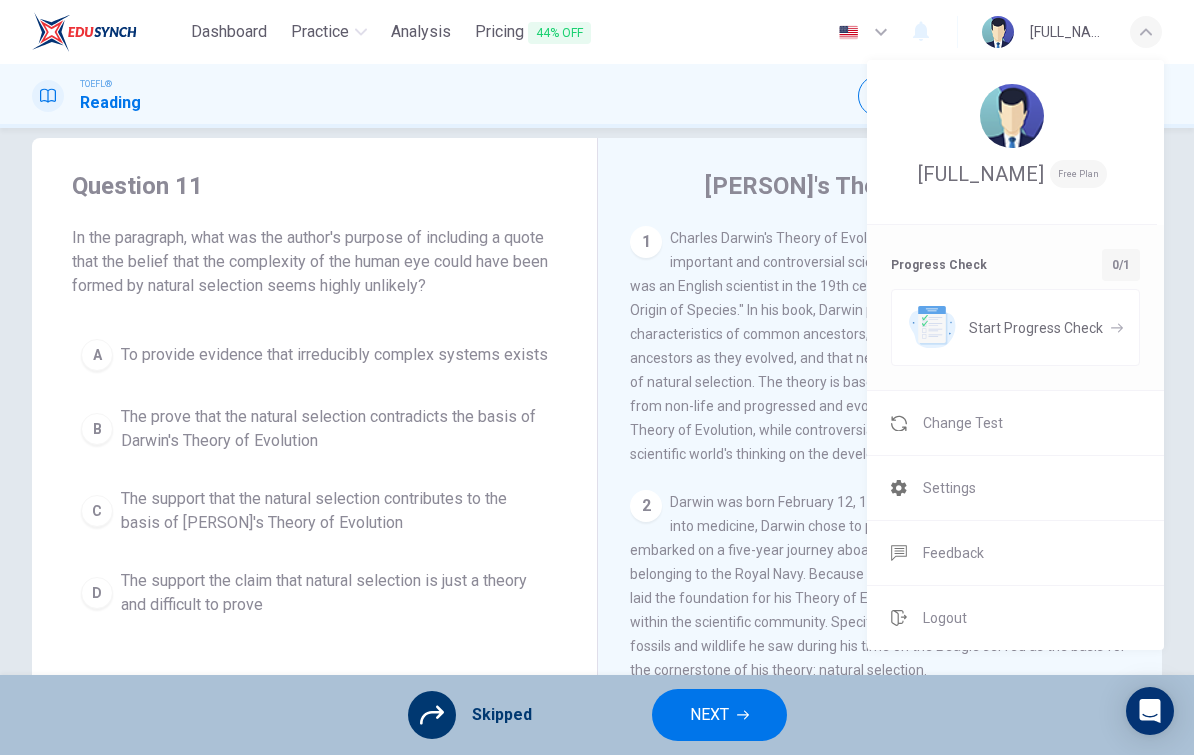 click on "[PERSON] [PERSON] Free Plan" at bounding box center (1012, 168) 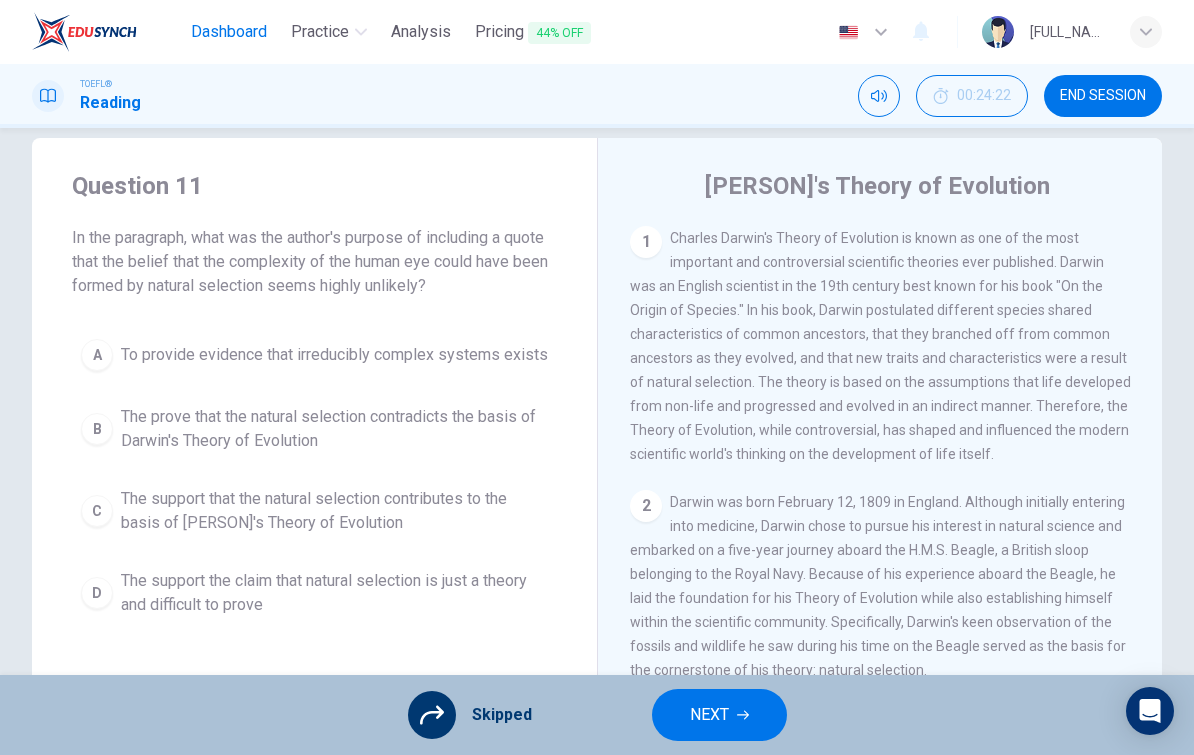click on "Dashboard" at bounding box center (229, 32) 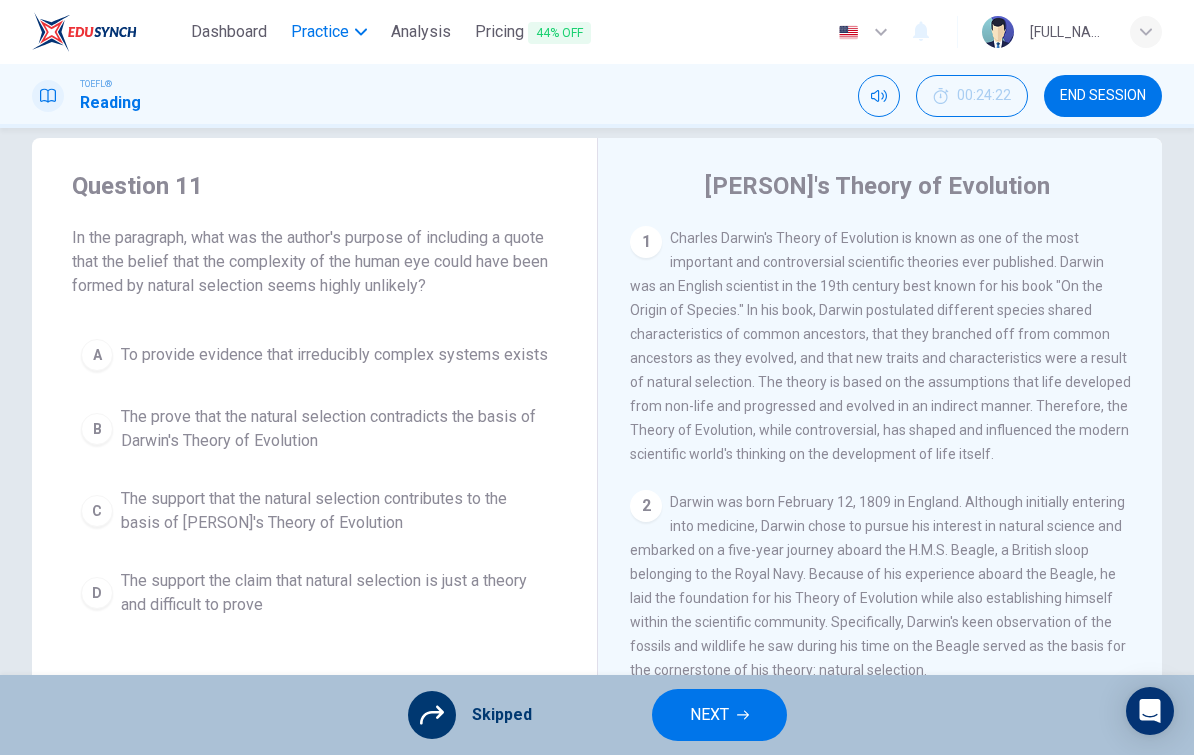 click on "Practice" at bounding box center (320, 32) 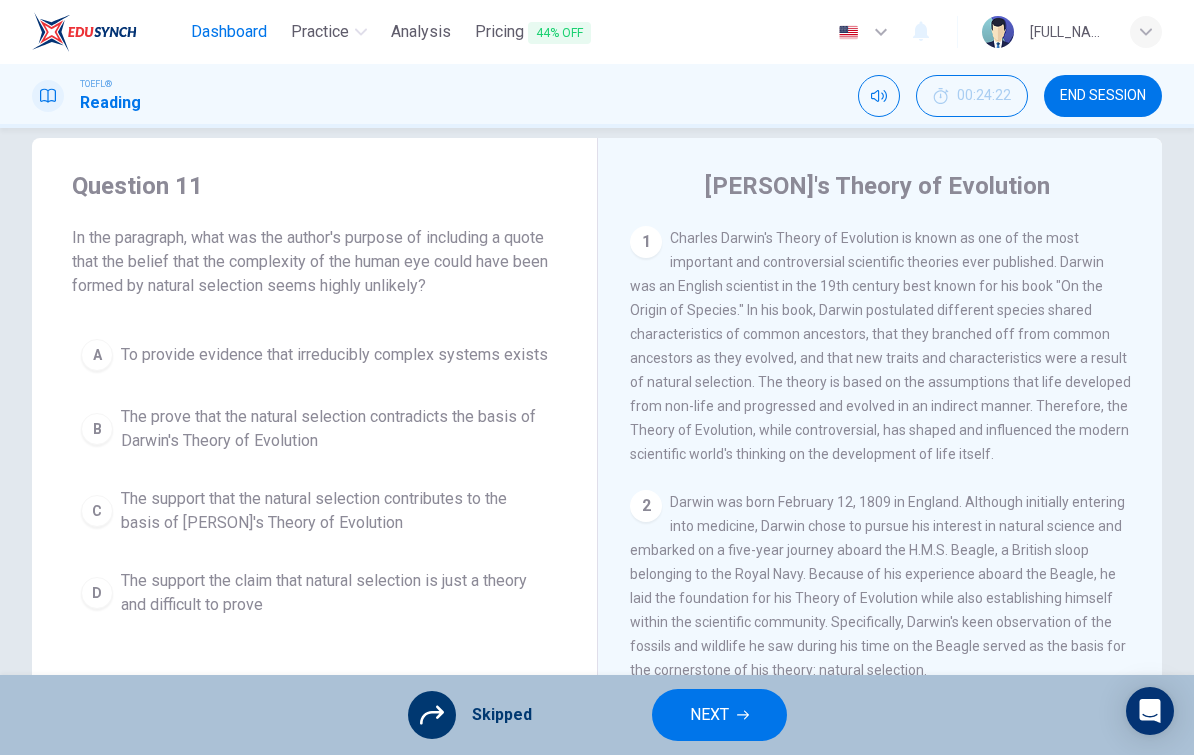 click on "Dashboard" at bounding box center (229, 32) 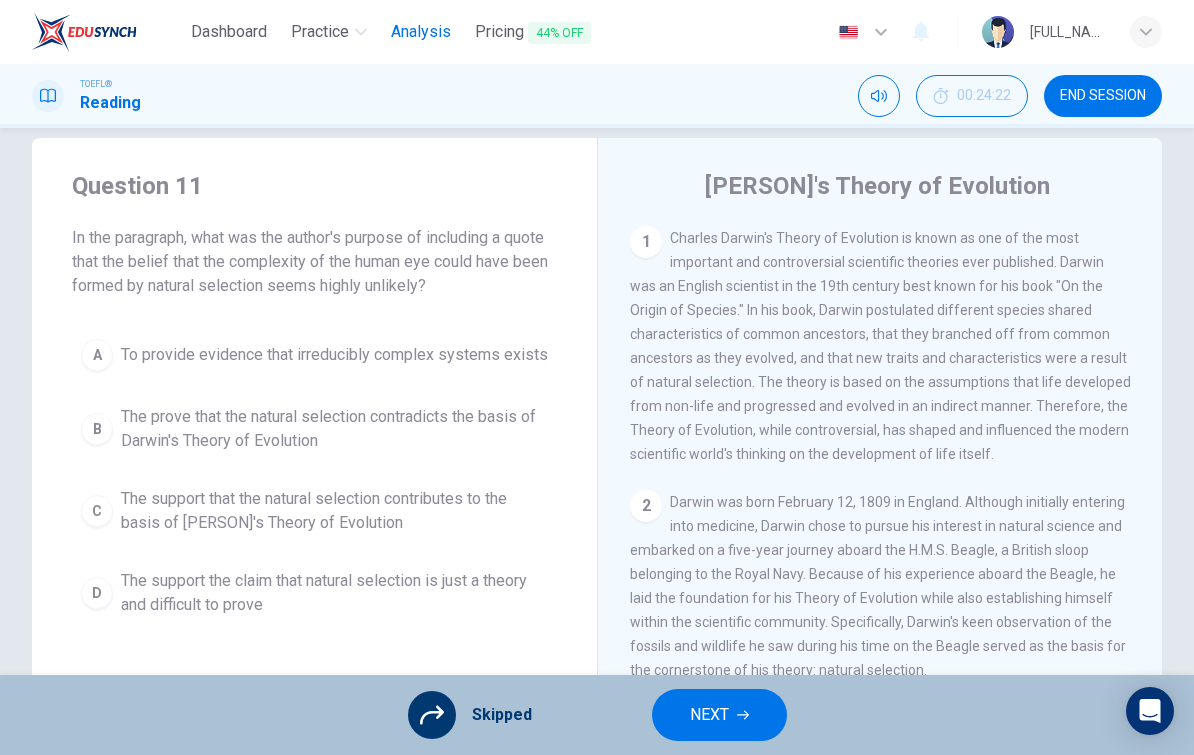 click on "Analysis" at bounding box center [421, 32] 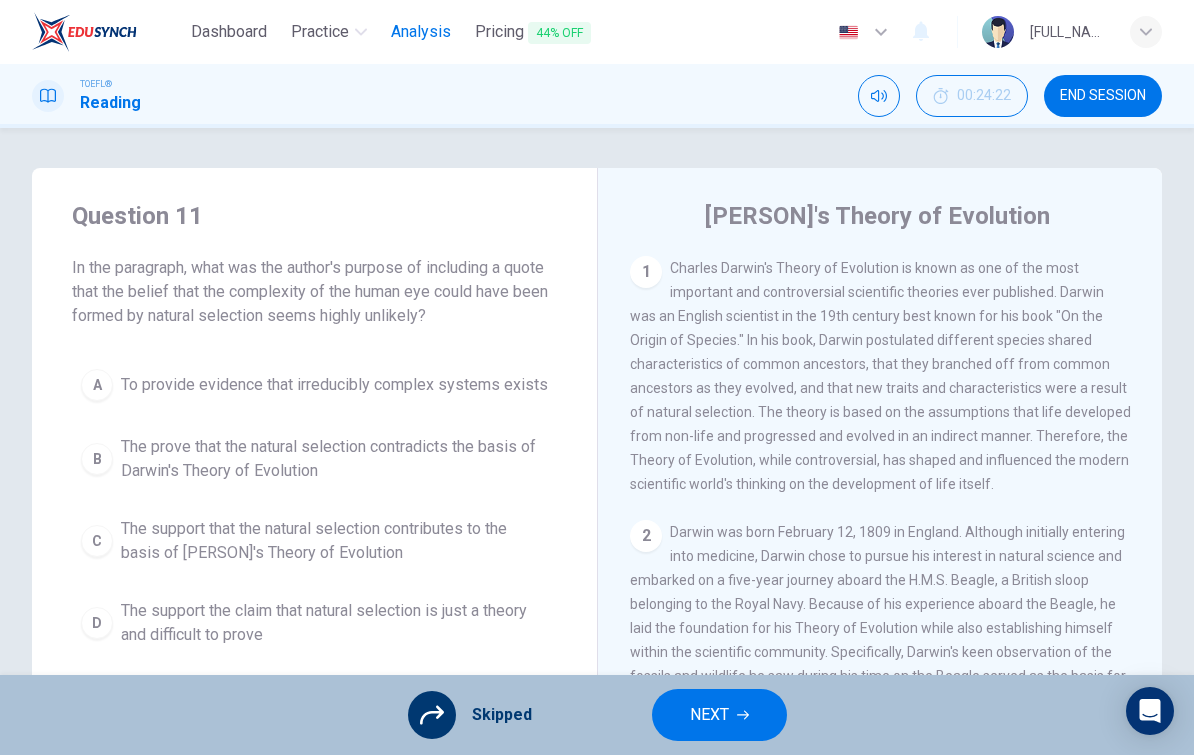 scroll, scrollTop: 0, scrollLeft: 0, axis: both 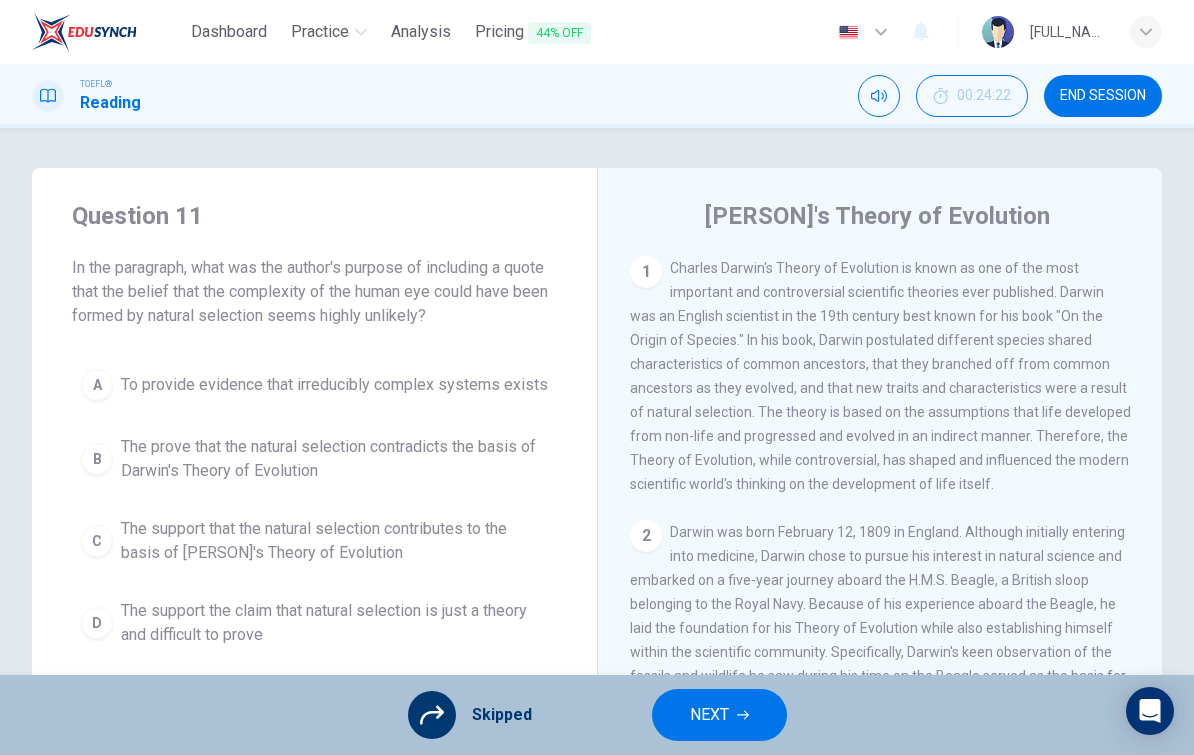 click on "END SESSION" at bounding box center (1103, 96) 